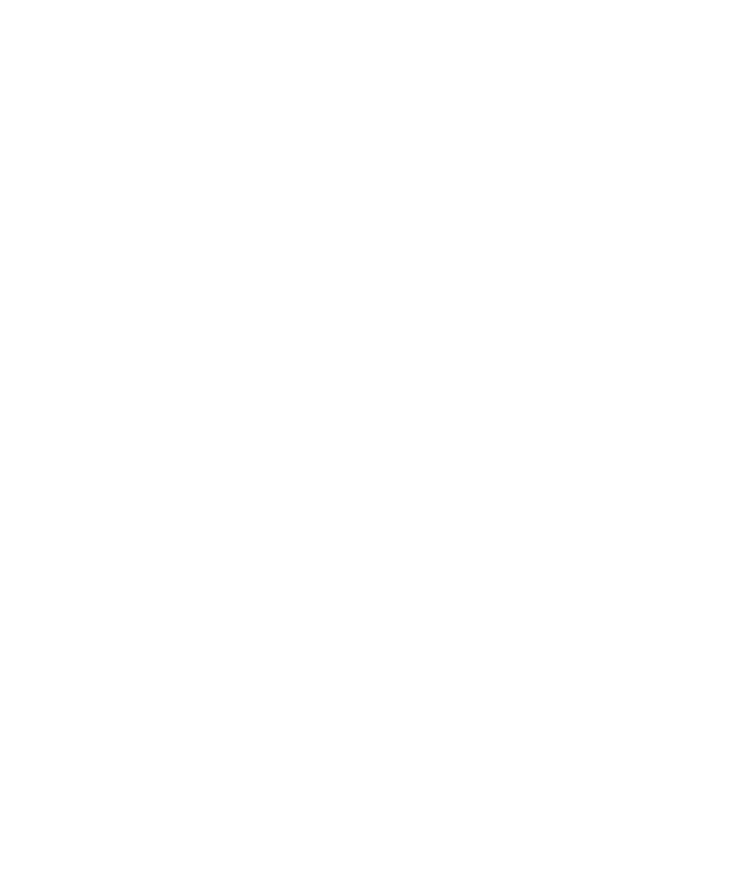 scroll, scrollTop: 0, scrollLeft: 0, axis: both 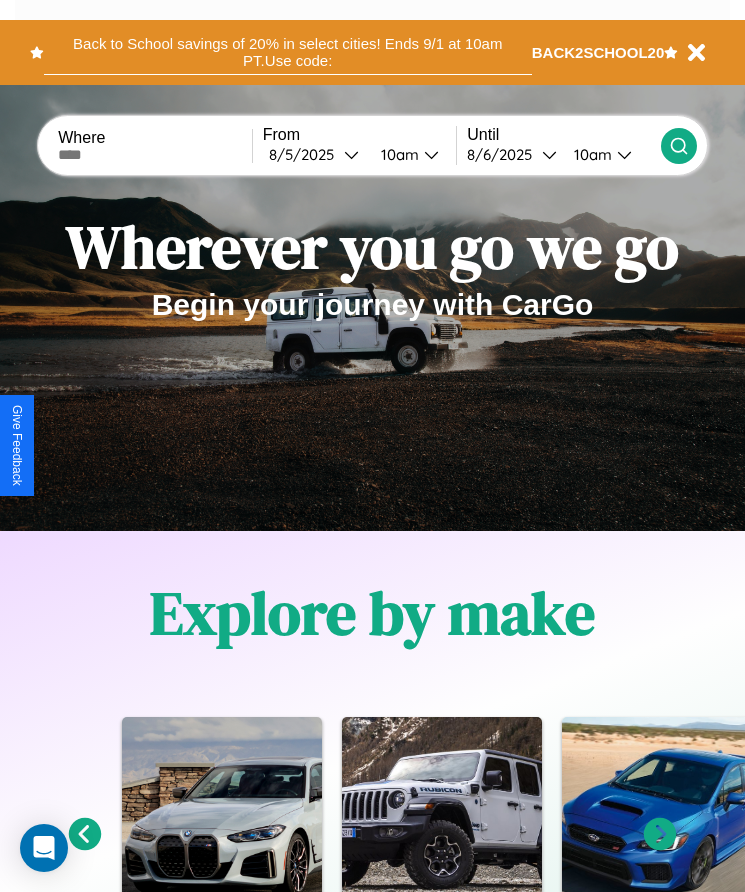 click on "Back to School savings of 20% in select cities! Ends 9/1 at 10am PT.  Use code:" at bounding box center [288, 52] 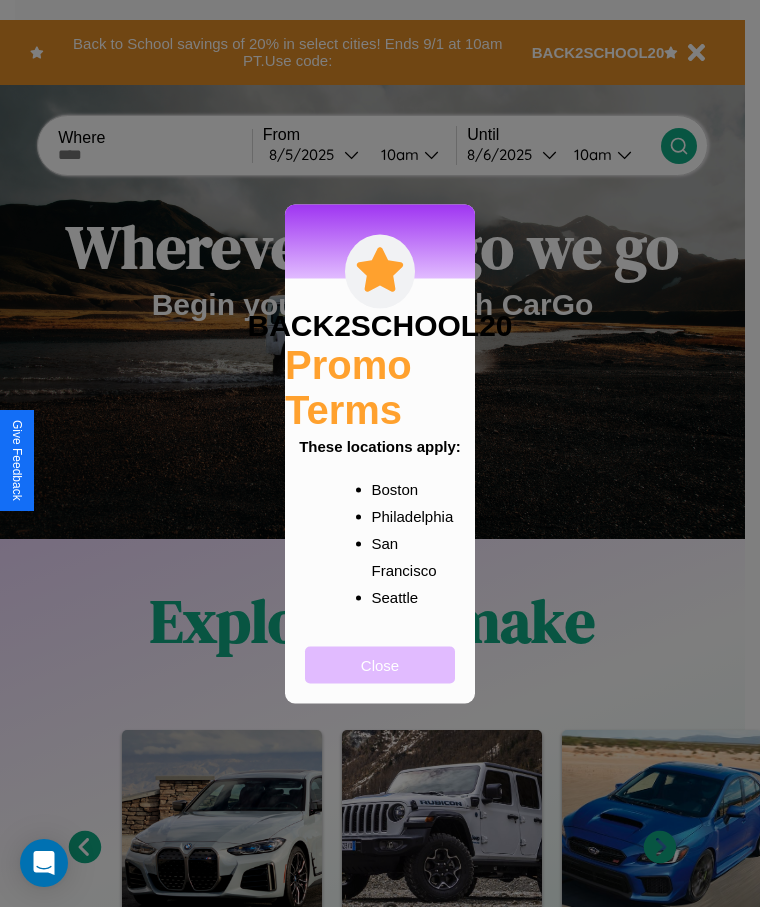 click on "Close" at bounding box center [380, 664] 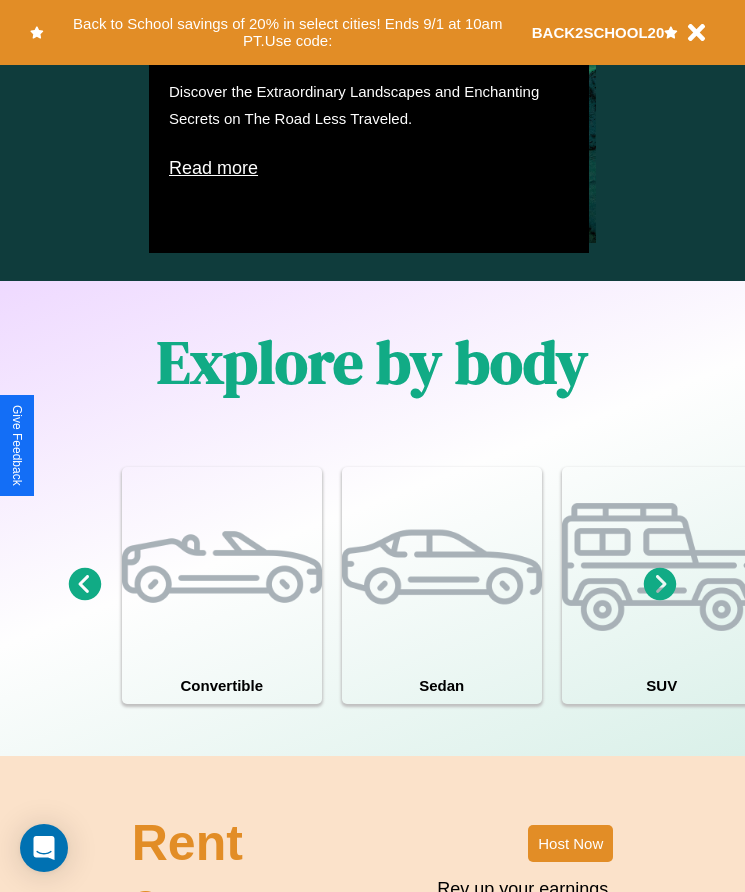 scroll, scrollTop: 1527, scrollLeft: 0, axis: vertical 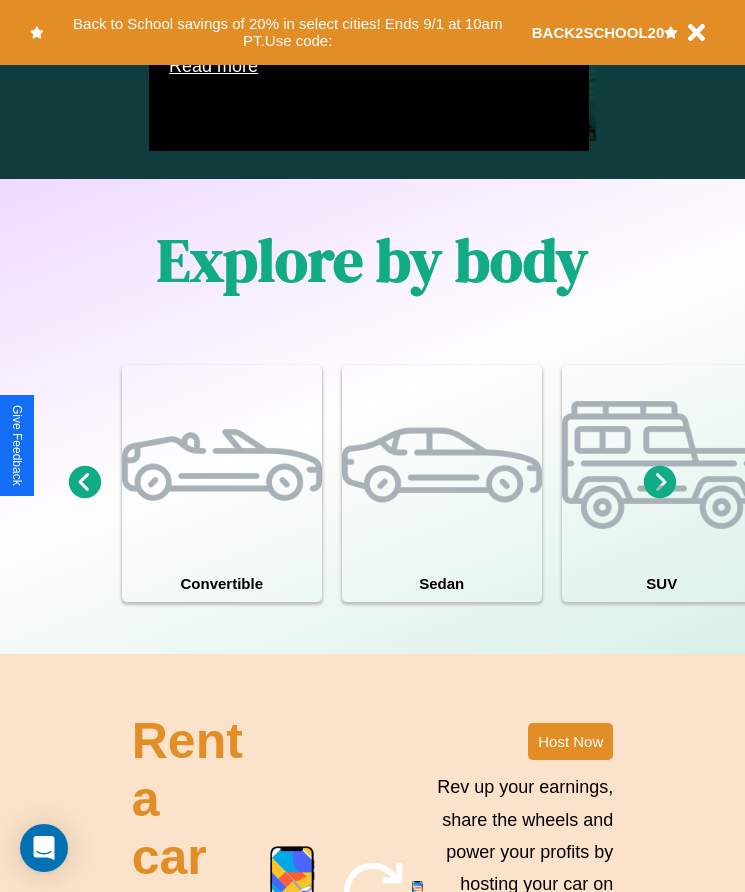 click 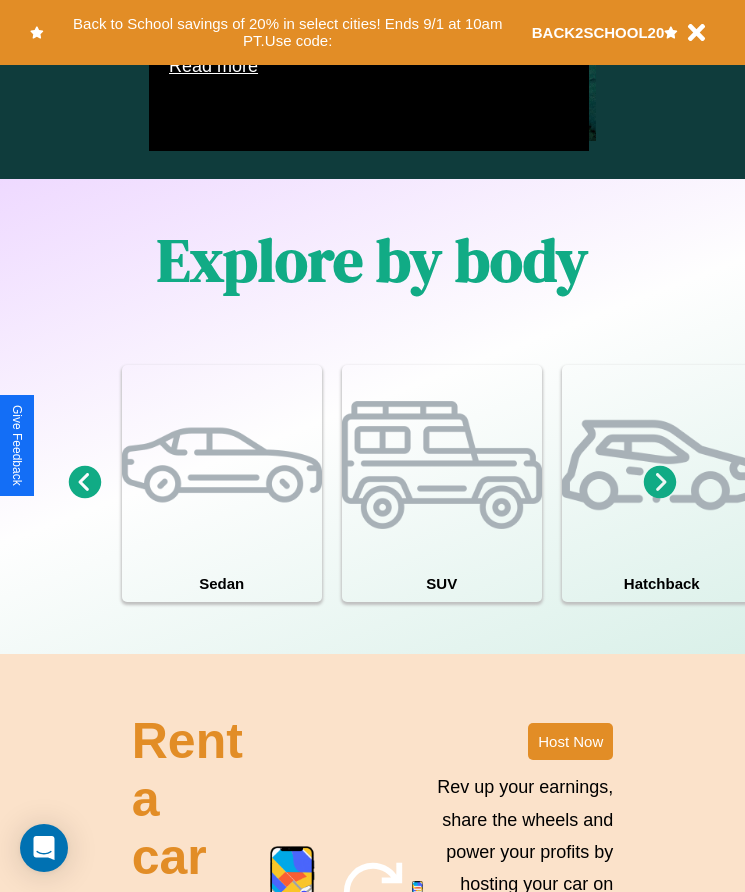 click 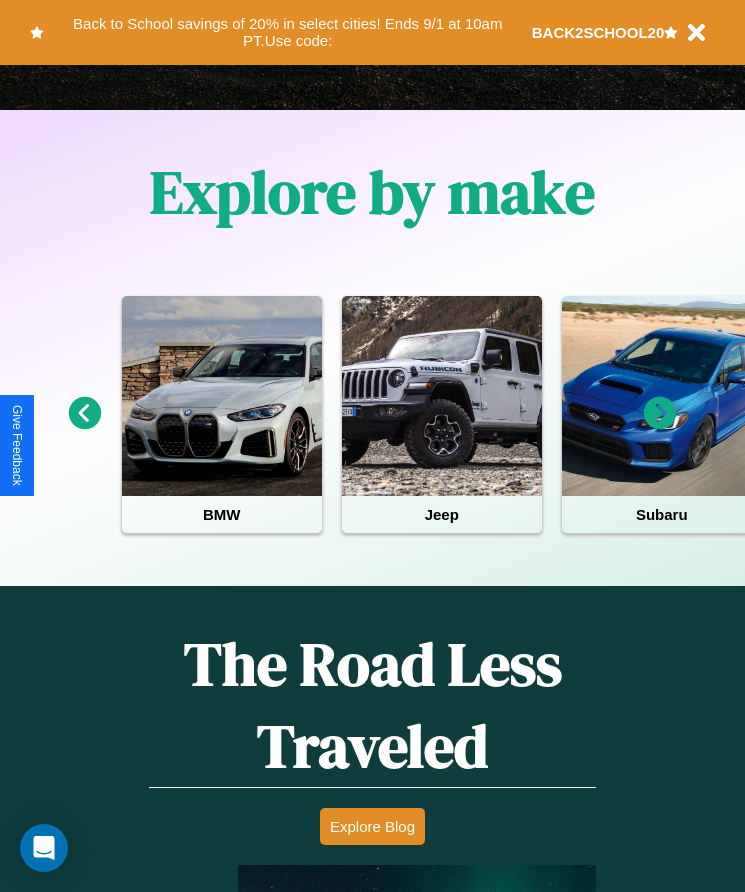 scroll, scrollTop: 334, scrollLeft: 0, axis: vertical 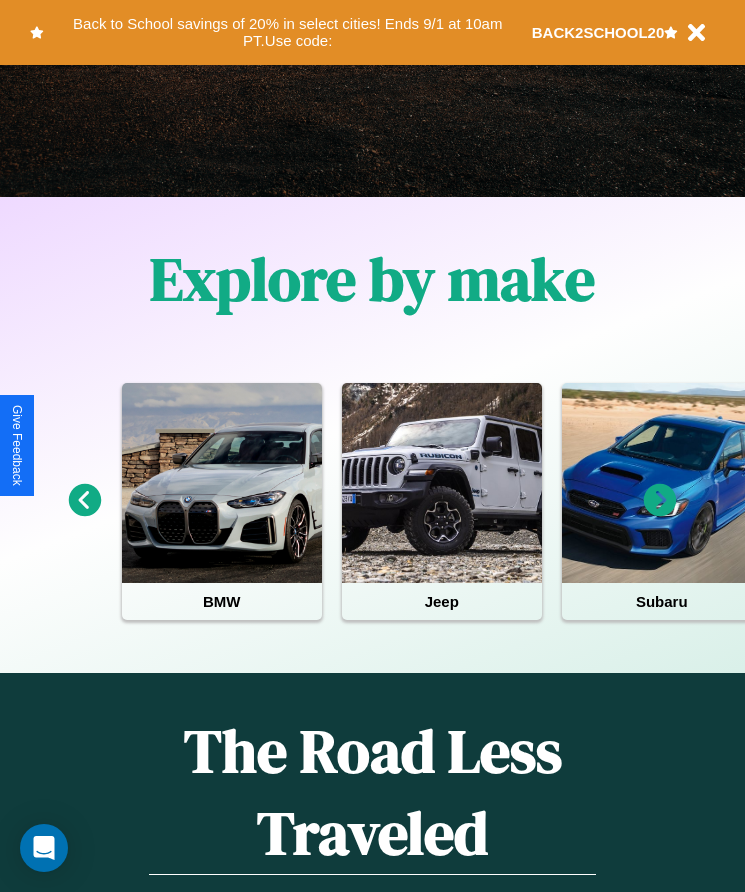 click 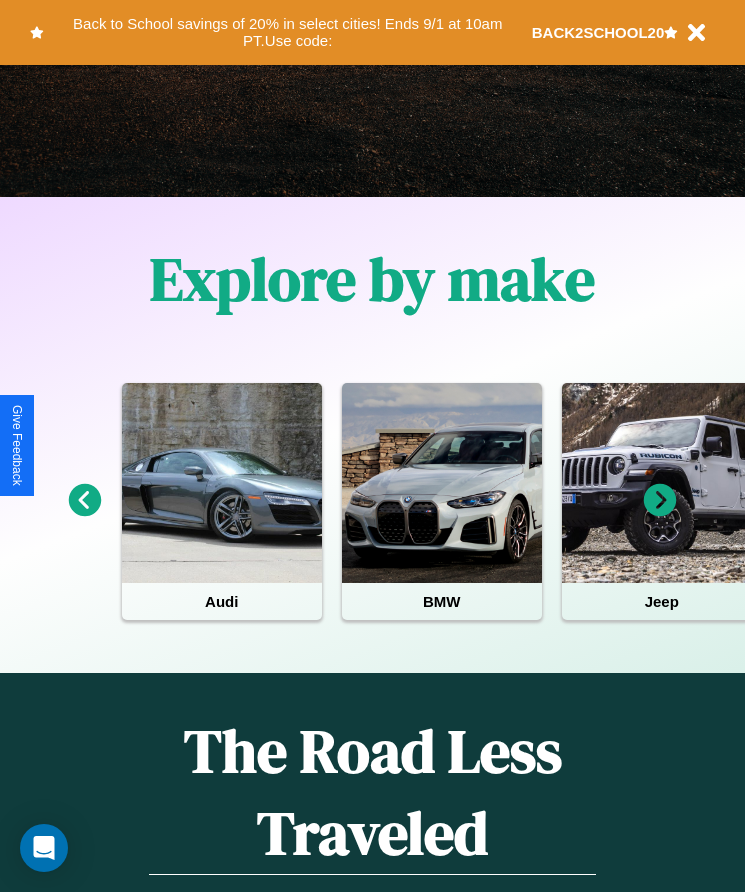 scroll, scrollTop: 75, scrollLeft: 237, axis: both 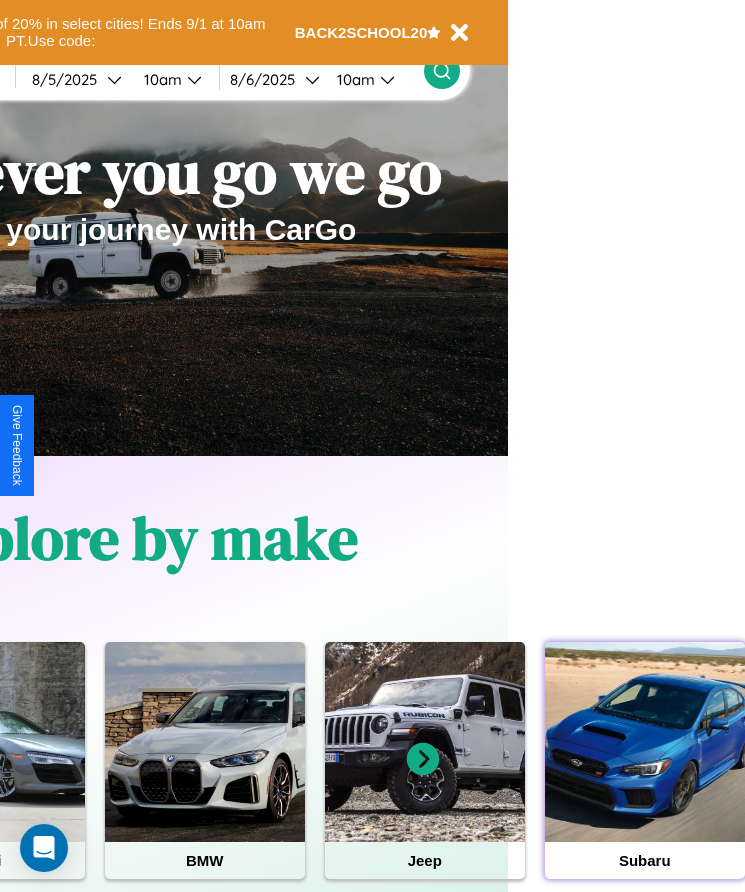 click at bounding box center [645, 742] 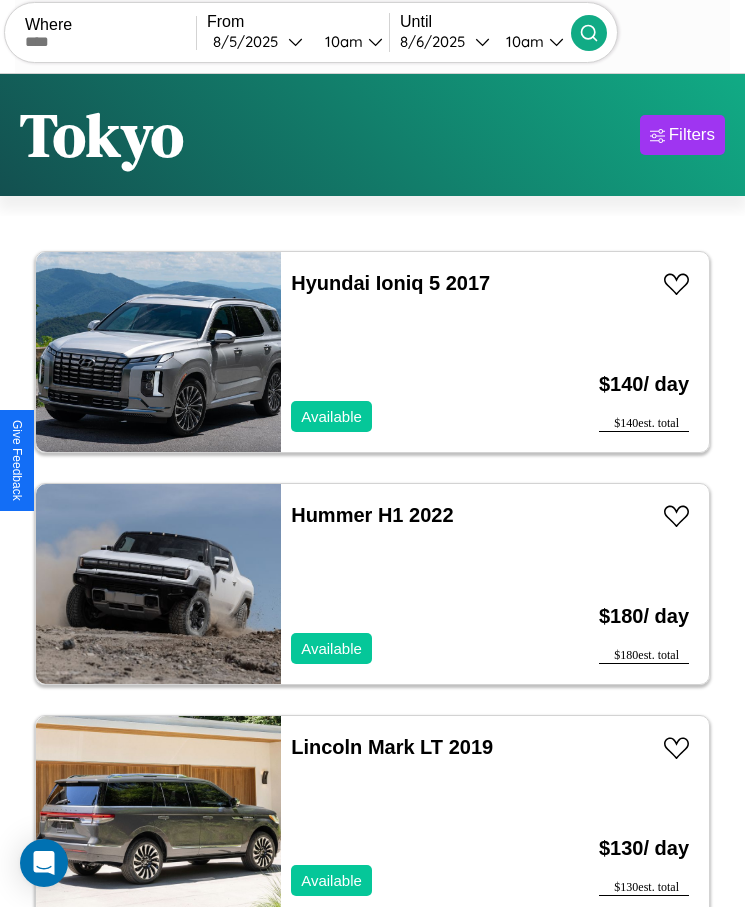 scroll, scrollTop: 50, scrollLeft: 0, axis: vertical 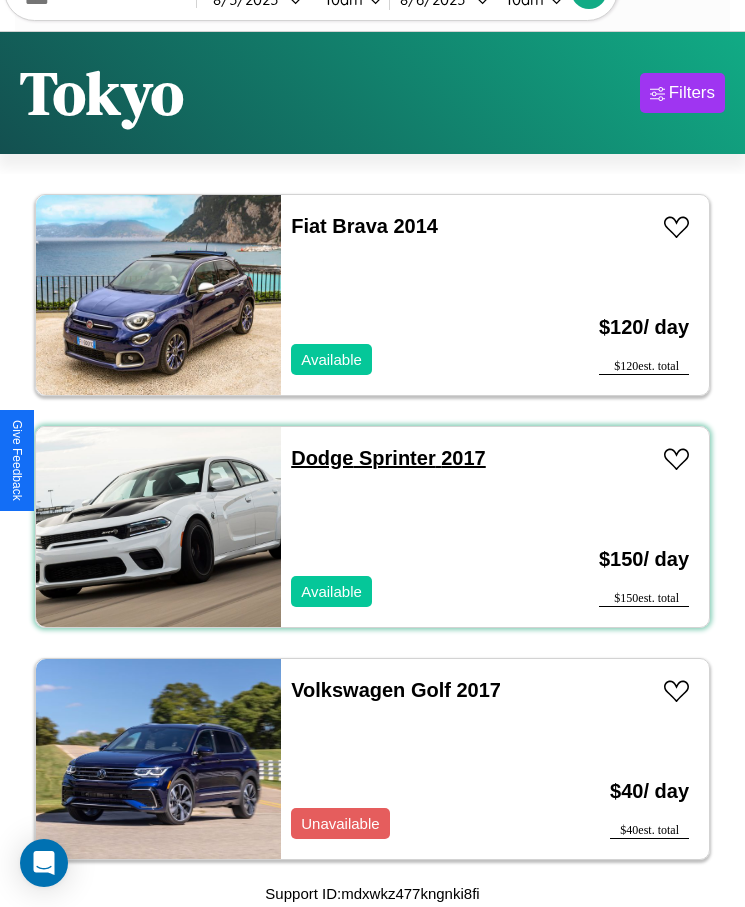 click on "Dodge   Sprinter   2017" at bounding box center (388, 458) 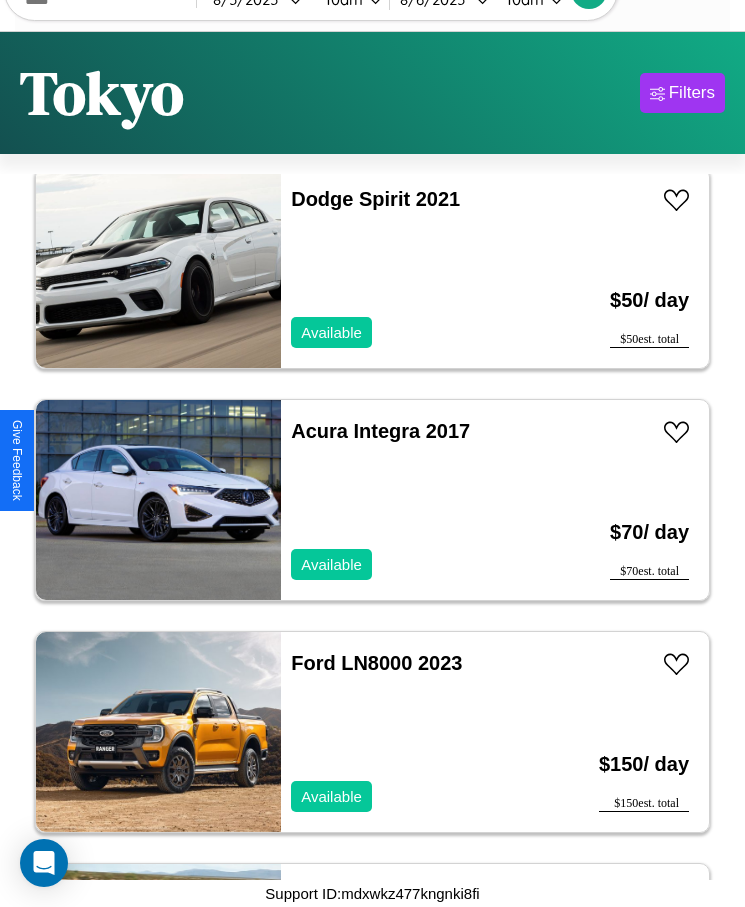 scroll, scrollTop: 16719, scrollLeft: 0, axis: vertical 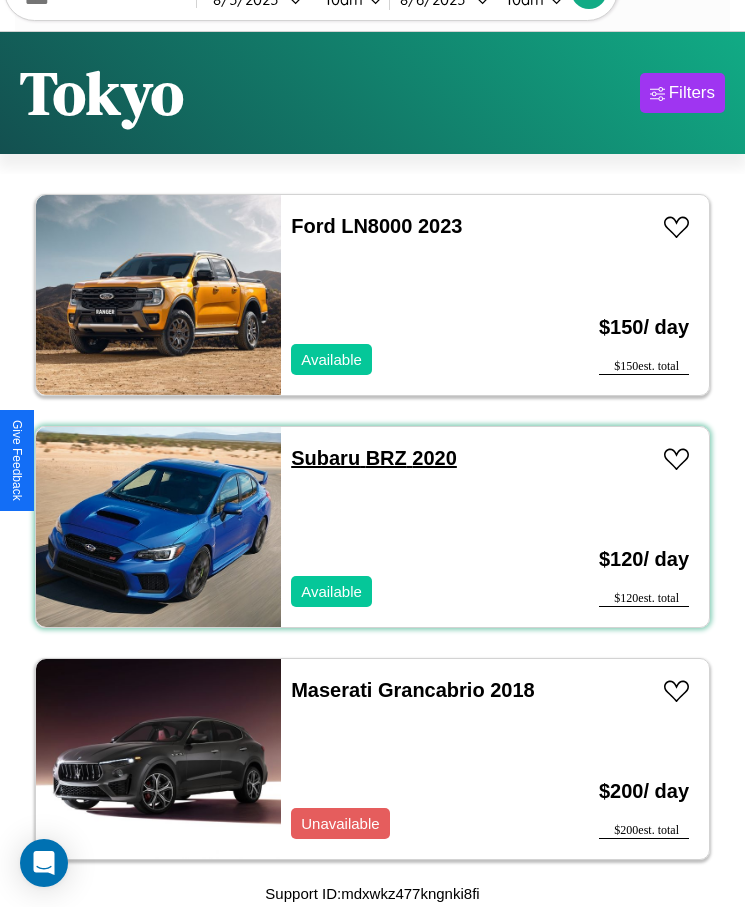 click on "Subaru   BRZ   2020" at bounding box center [374, 458] 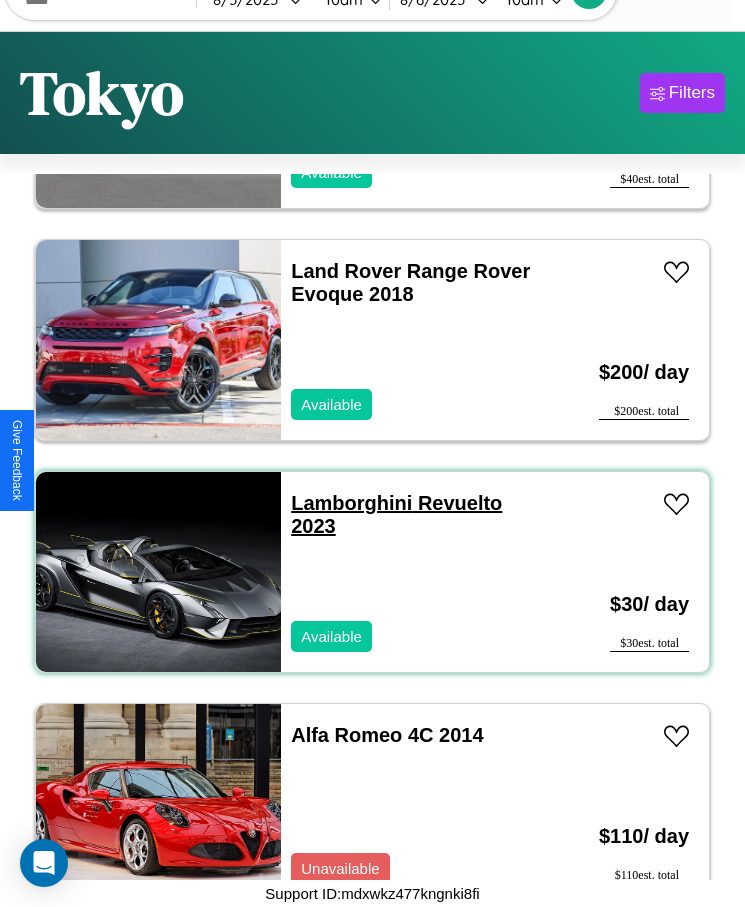 scroll, scrollTop: 26927, scrollLeft: 0, axis: vertical 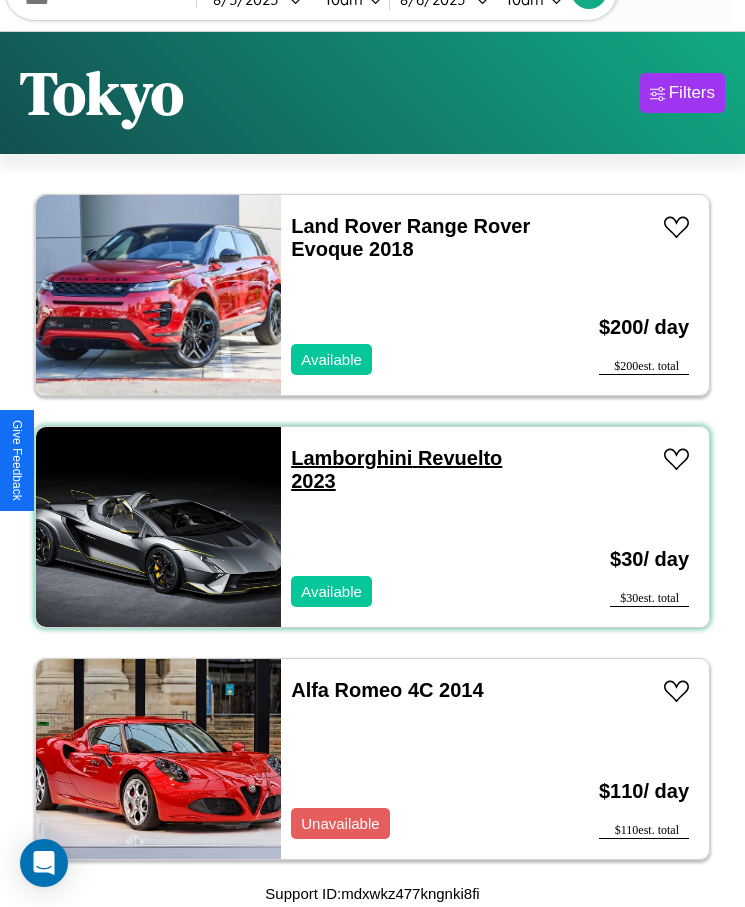 click on "Lamborghini   Revuelto   2023" at bounding box center (396, 469) 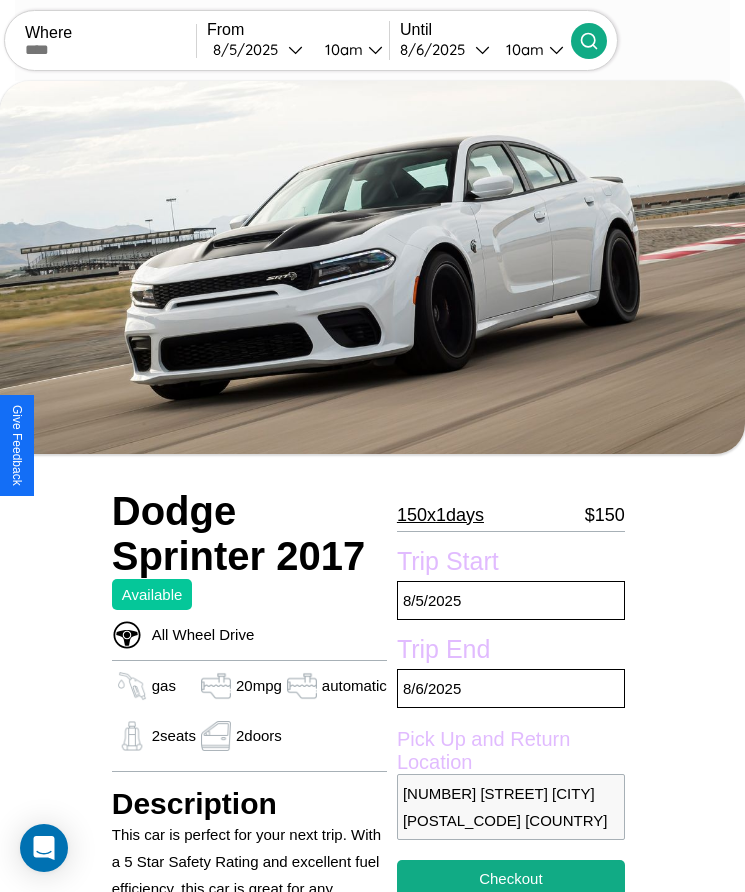 scroll, scrollTop: 432, scrollLeft: 0, axis: vertical 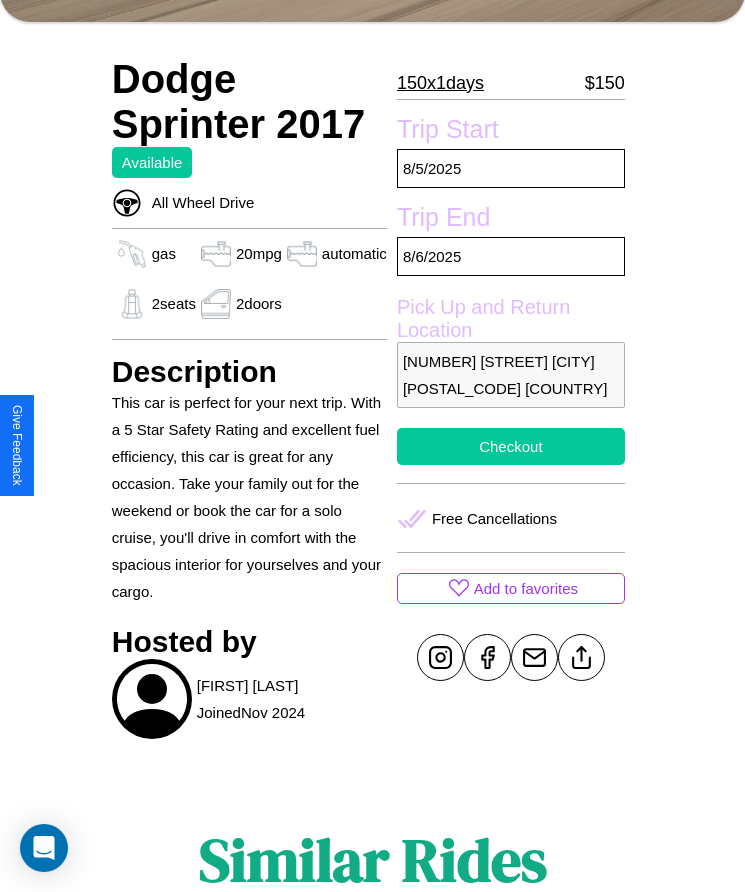 click on "Checkout" at bounding box center (511, 446) 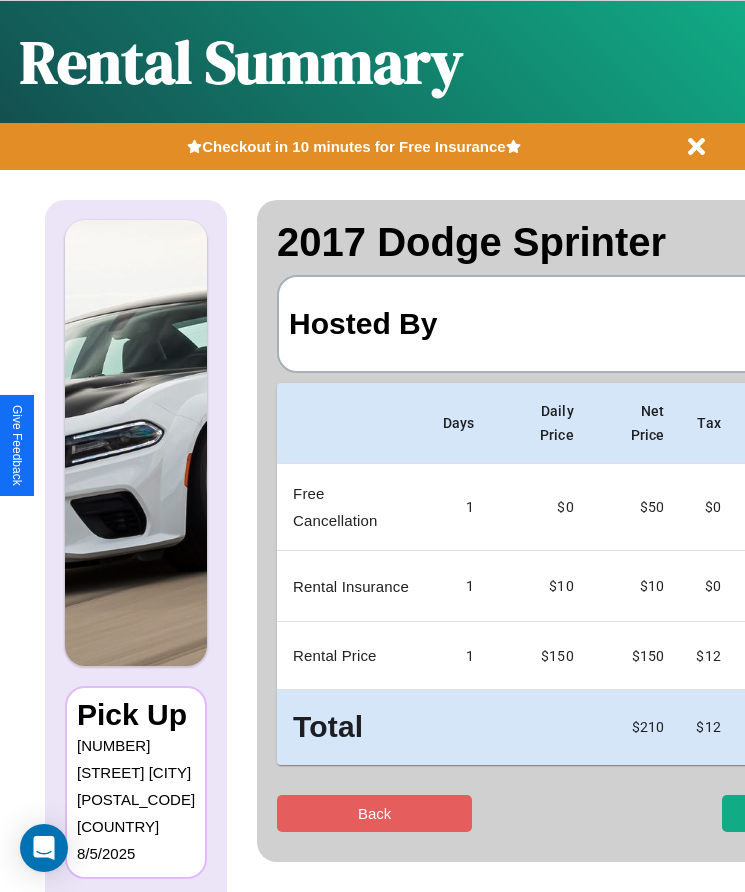 scroll, scrollTop: 0, scrollLeft: 118, axis: horizontal 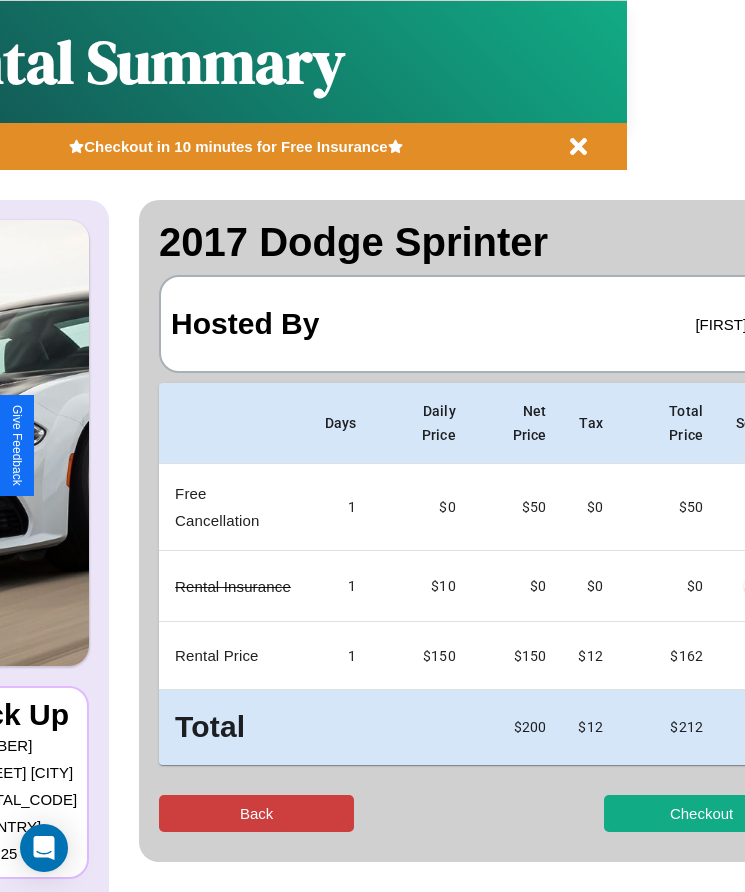 click on "Back" at bounding box center [256, 813] 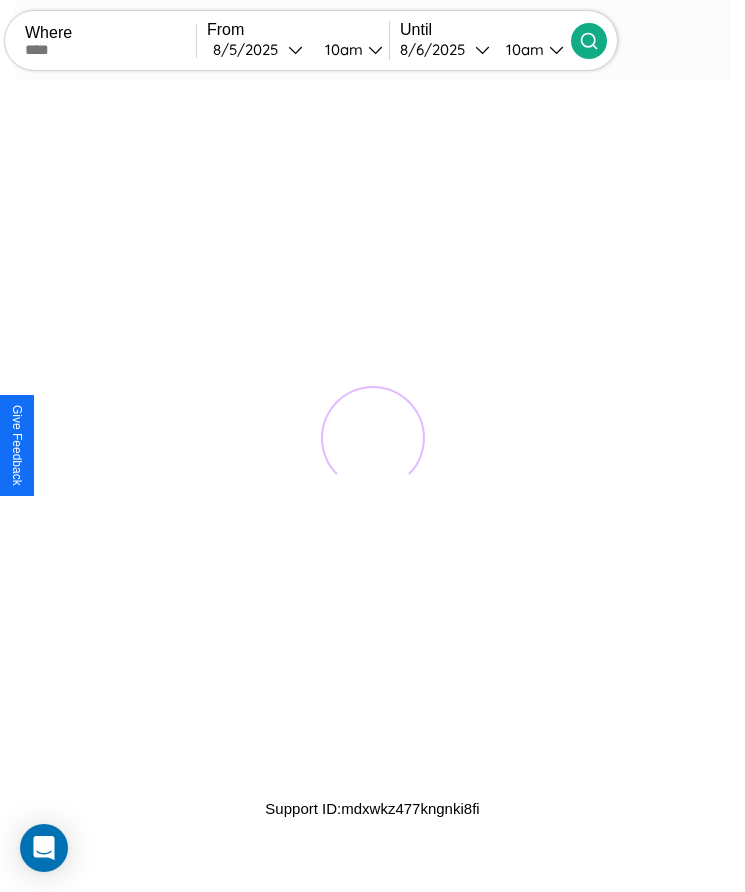 scroll, scrollTop: 0, scrollLeft: 0, axis: both 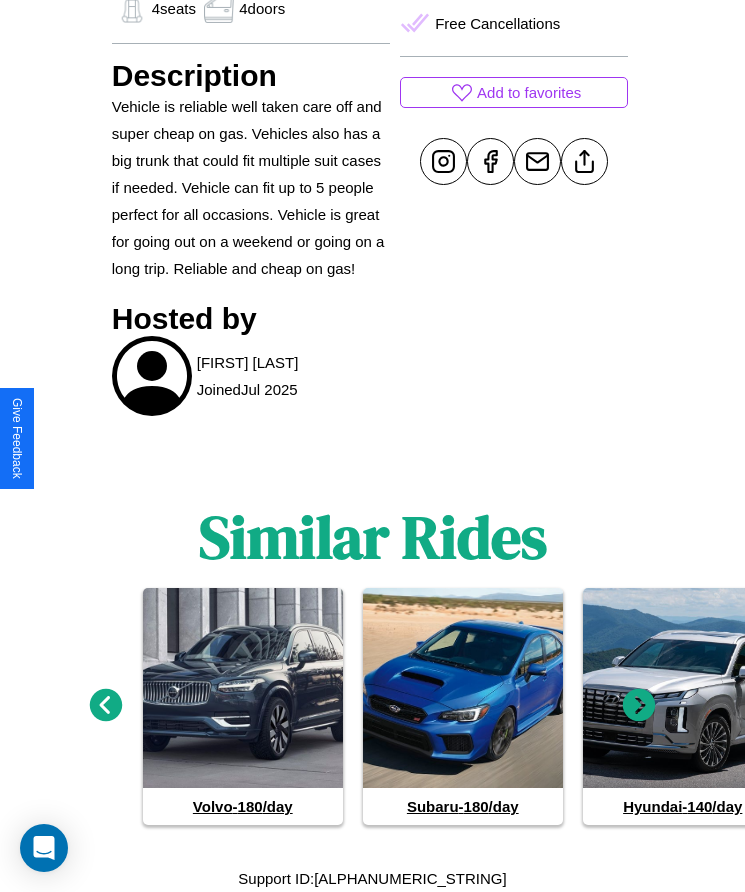 click 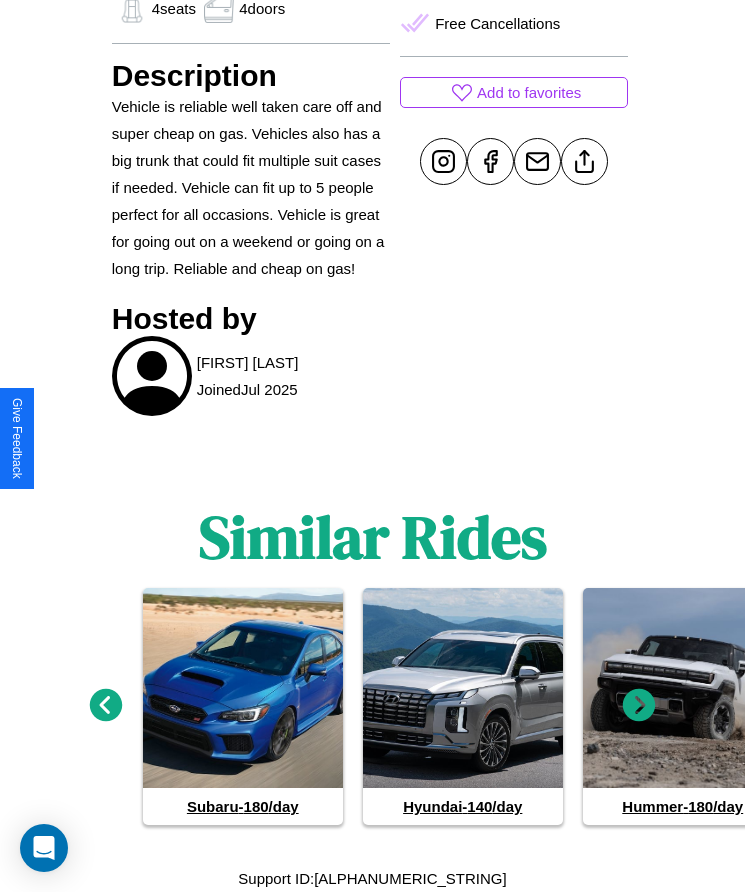 click 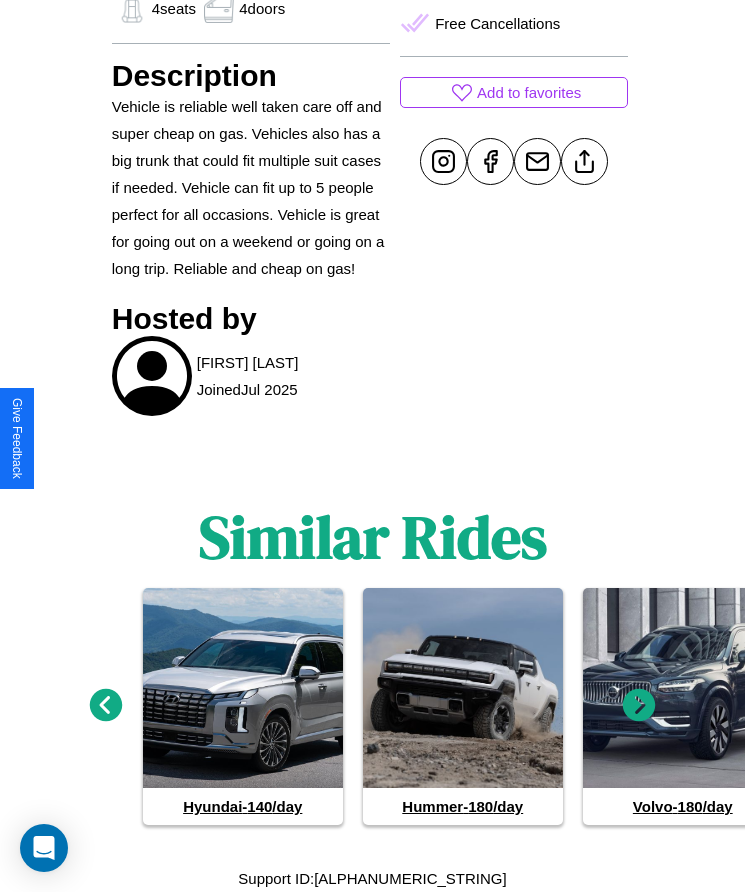 click 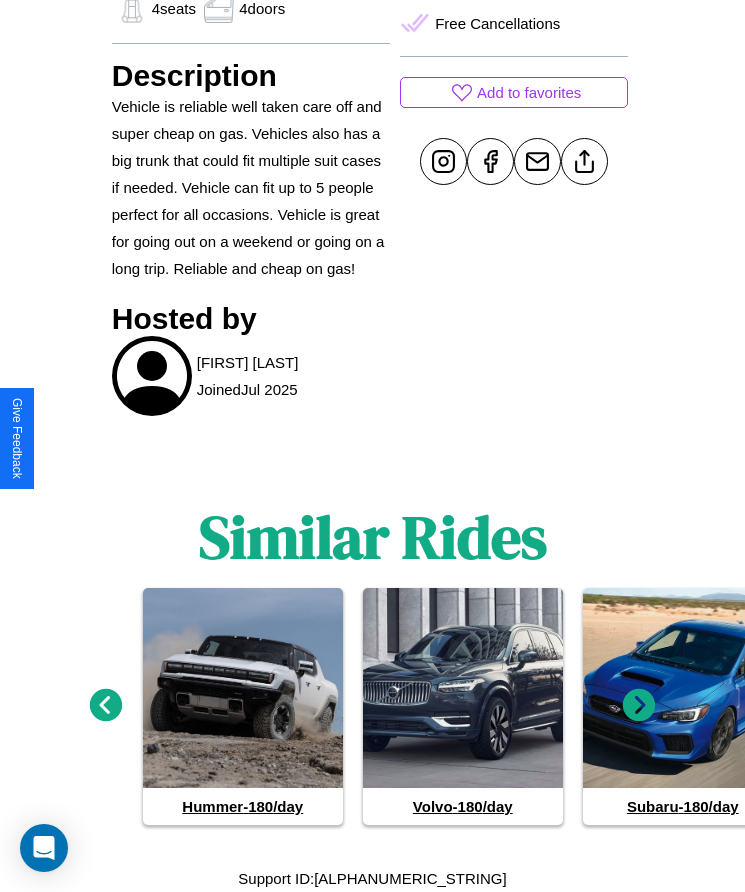click 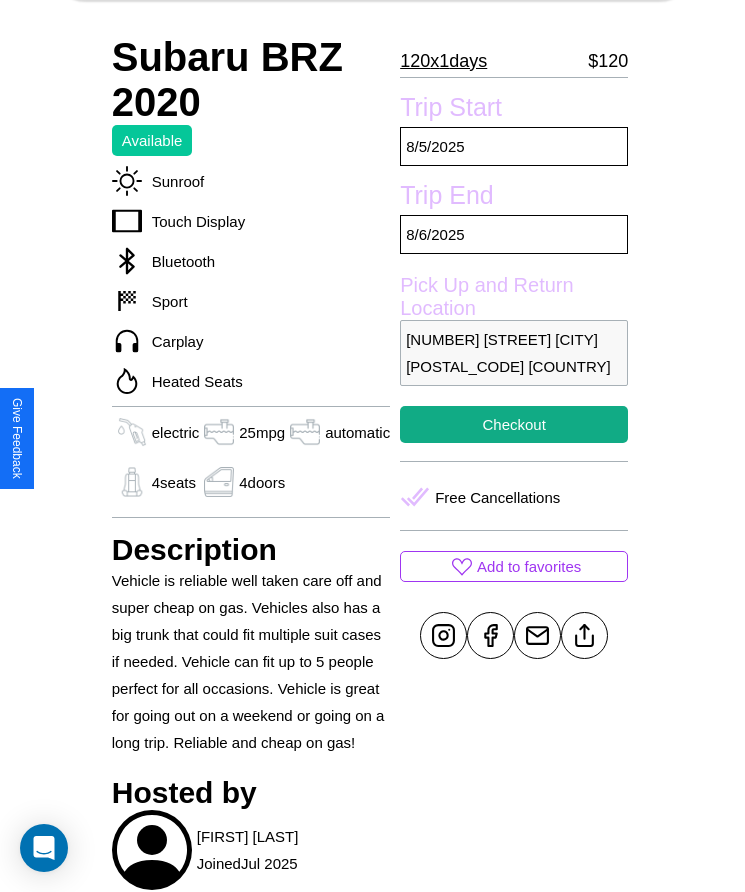 scroll, scrollTop: 513, scrollLeft: 0, axis: vertical 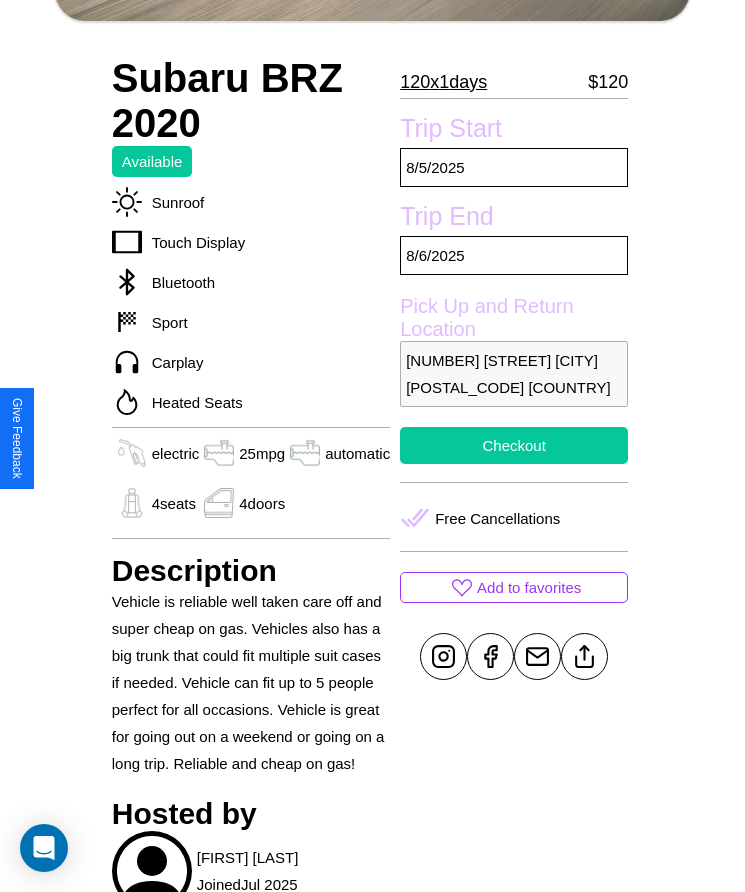 click on "Checkout" at bounding box center [514, 445] 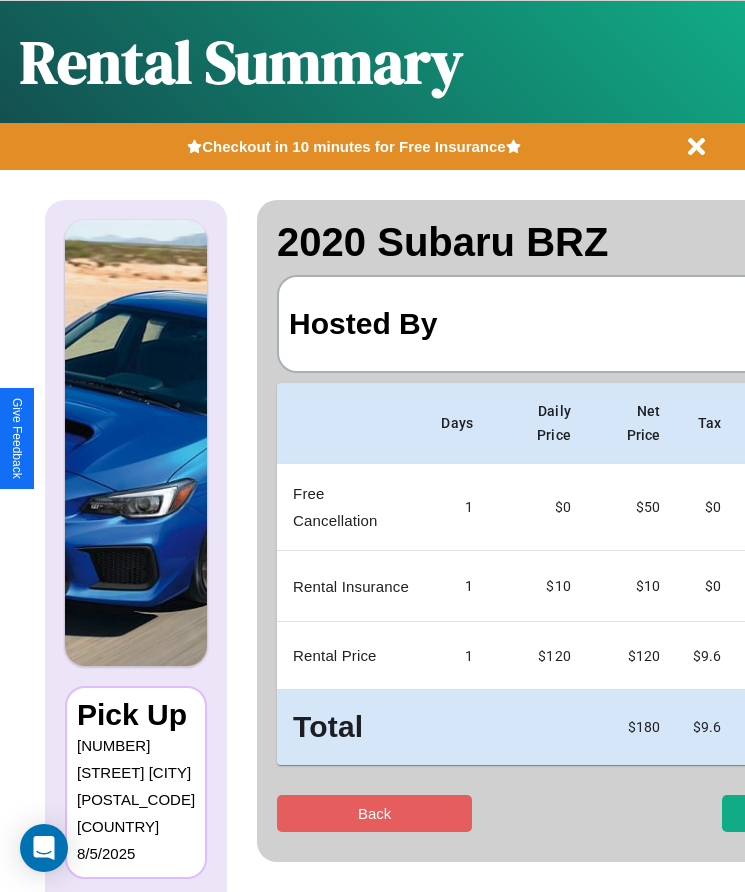 scroll, scrollTop: 0, scrollLeft: 118, axis: horizontal 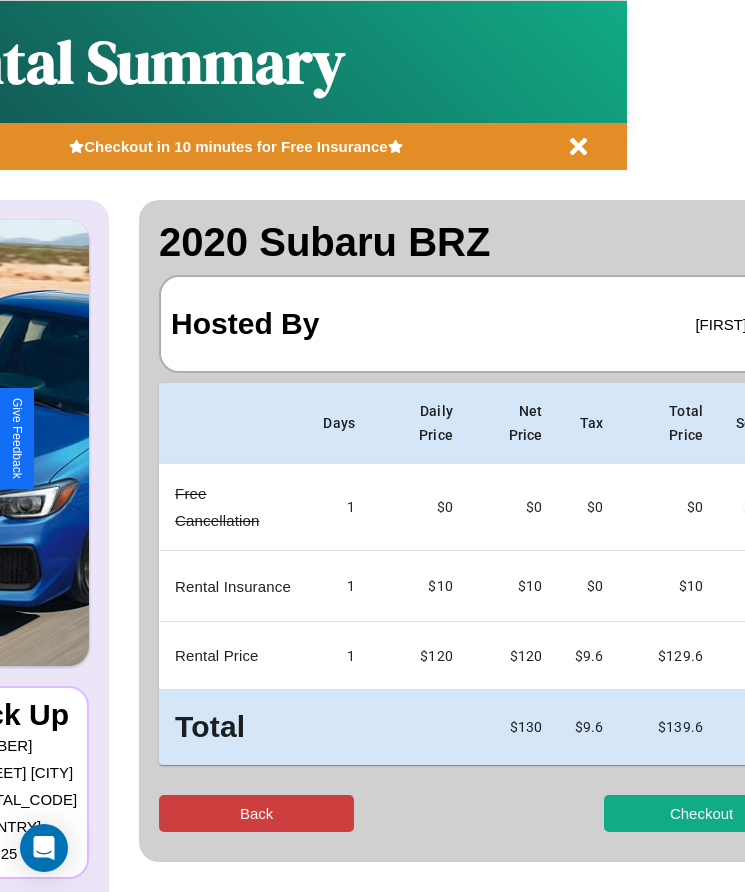 click on "Back" at bounding box center (256, 813) 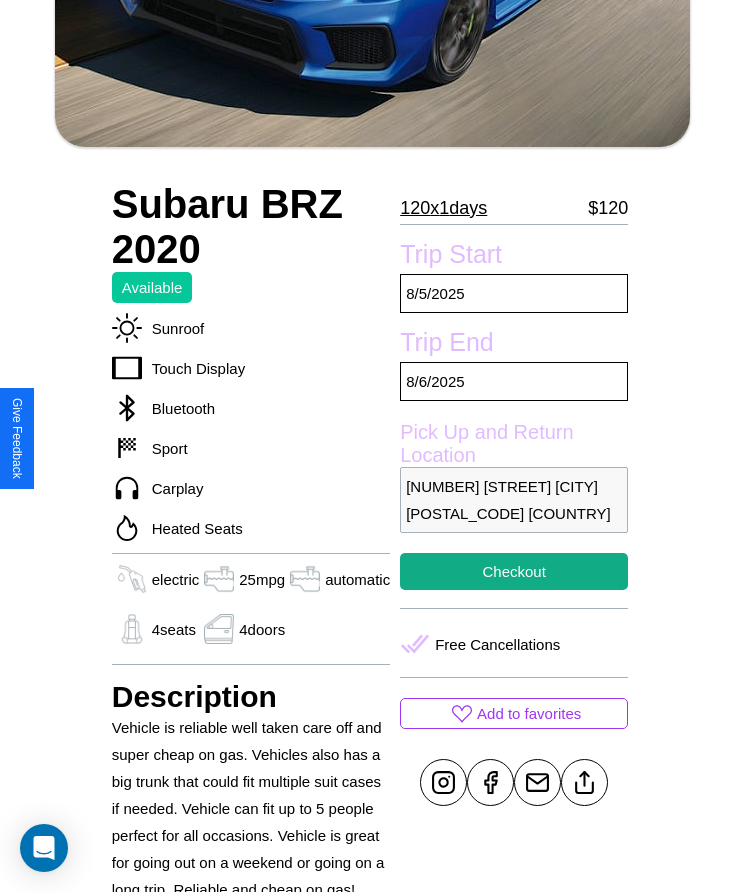 scroll, scrollTop: 724, scrollLeft: 0, axis: vertical 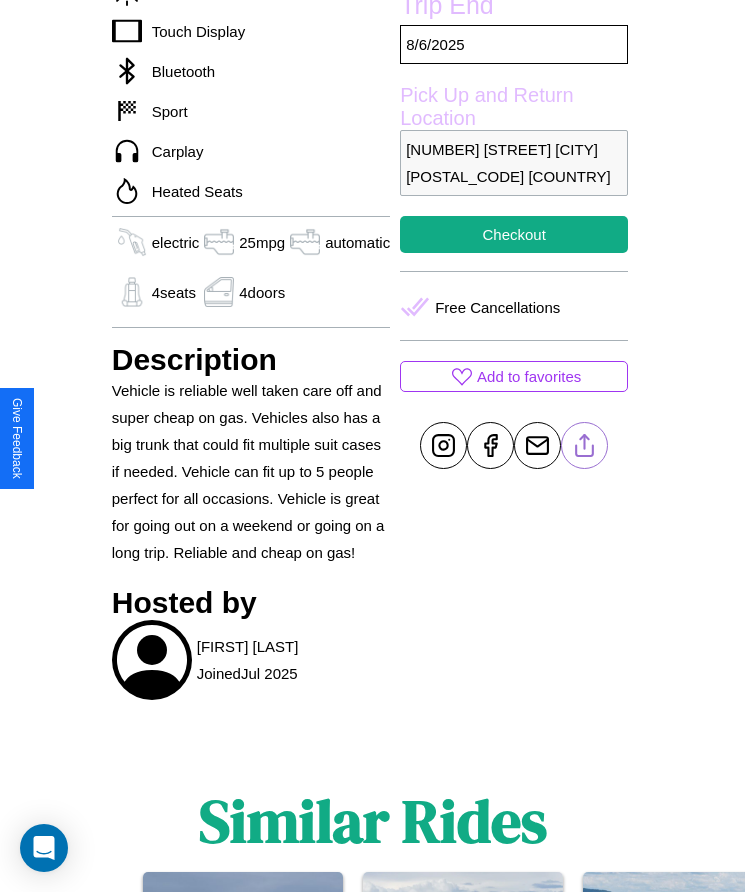 click 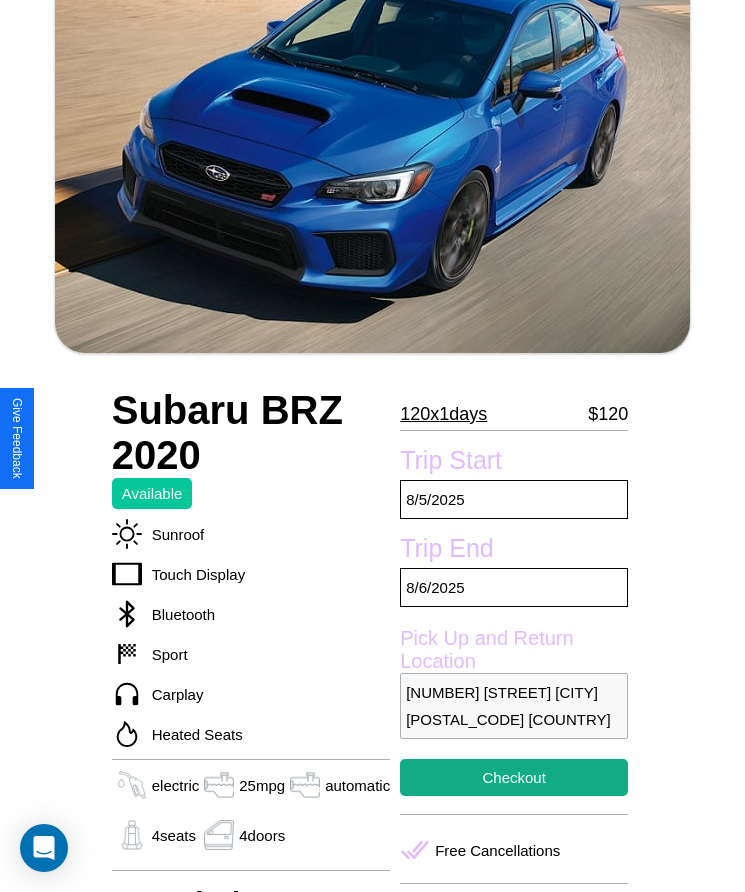 scroll, scrollTop: 149, scrollLeft: 0, axis: vertical 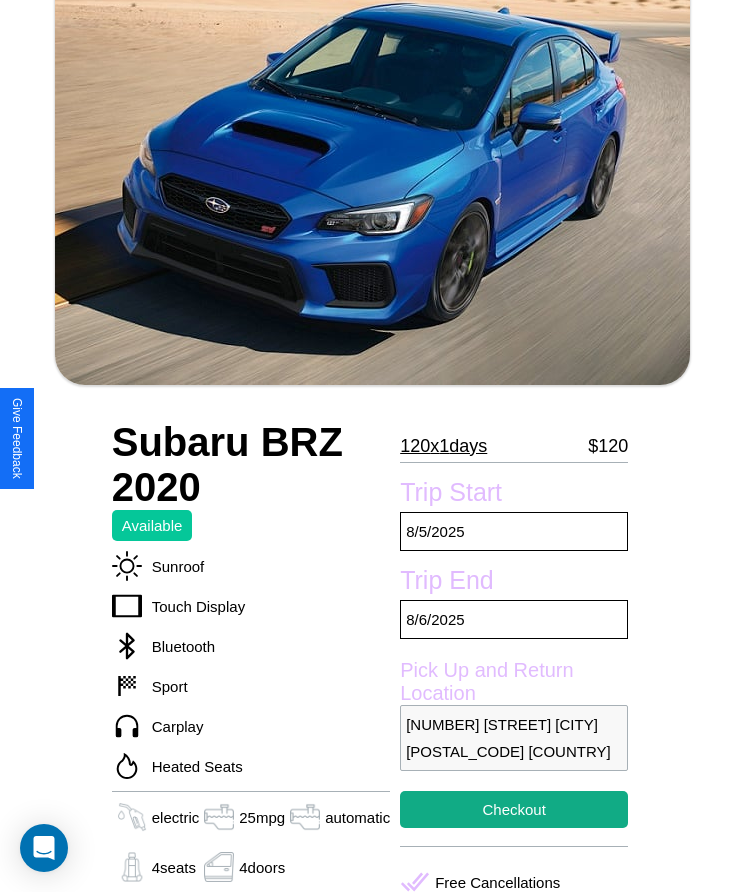 click on "120  x  1  days" at bounding box center [443, 446] 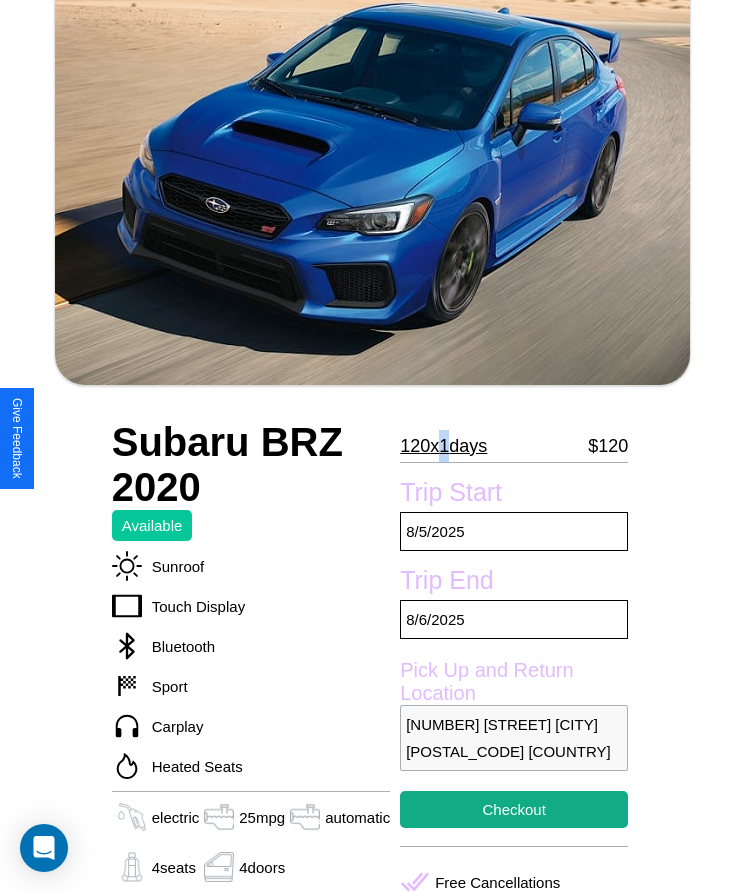 click on "120  x  1  days" at bounding box center (443, 446) 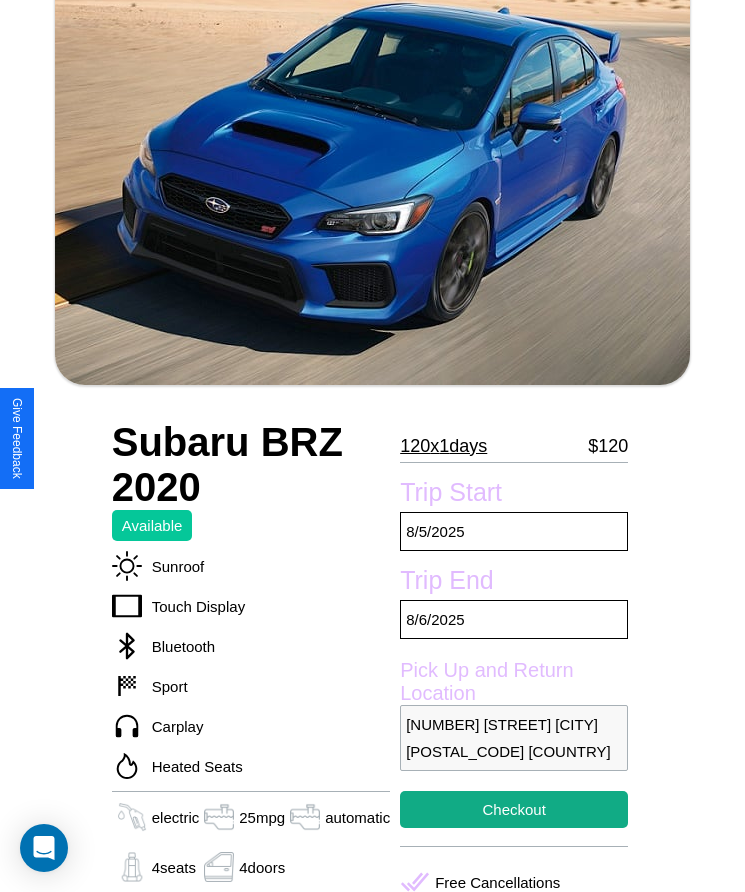 click on "120  x  1  days" at bounding box center [443, 446] 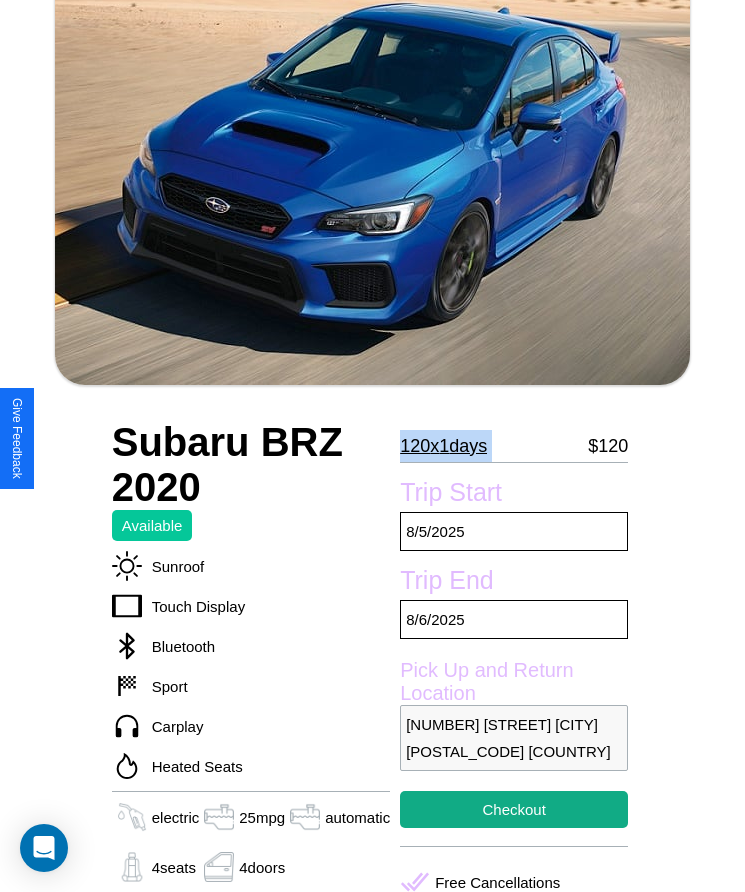 click on "120  x  1  days" at bounding box center [443, 446] 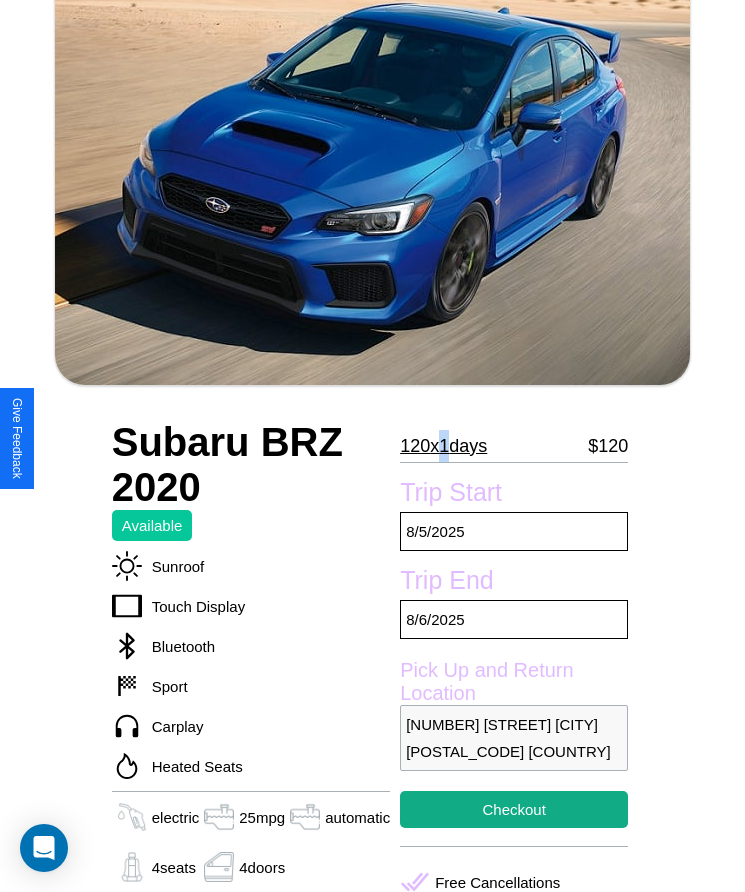 click on "120  x  1  days" at bounding box center [443, 446] 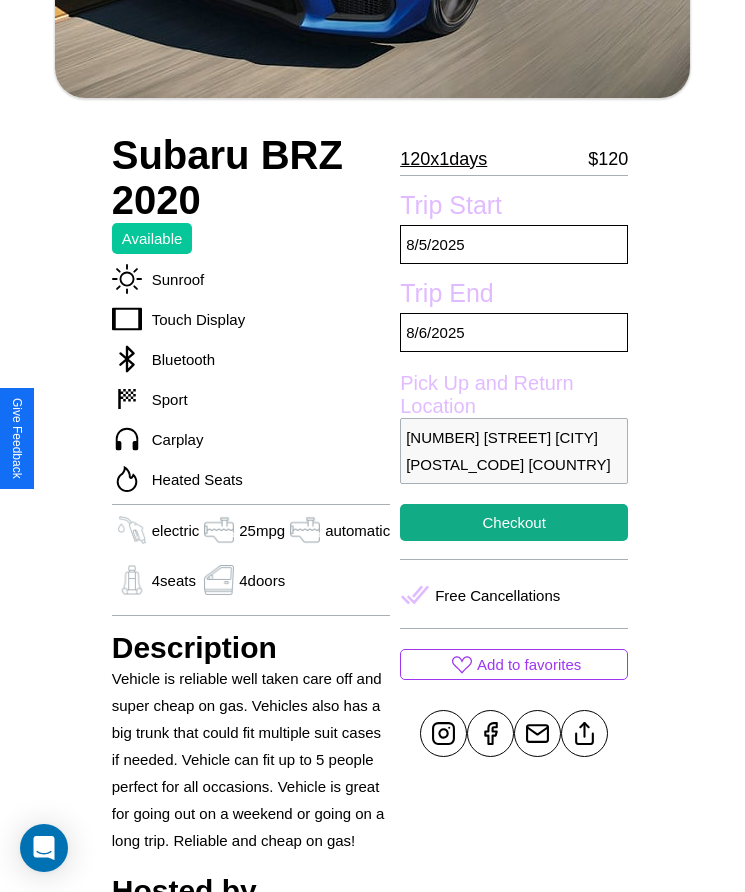 scroll, scrollTop: 513, scrollLeft: 0, axis: vertical 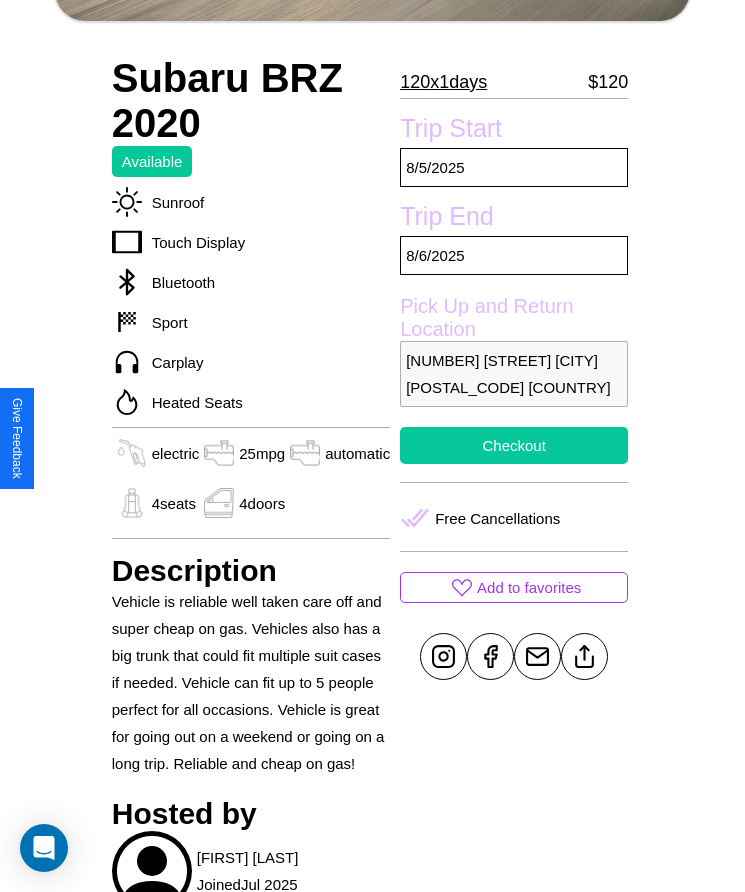 click on "Checkout" at bounding box center [514, 445] 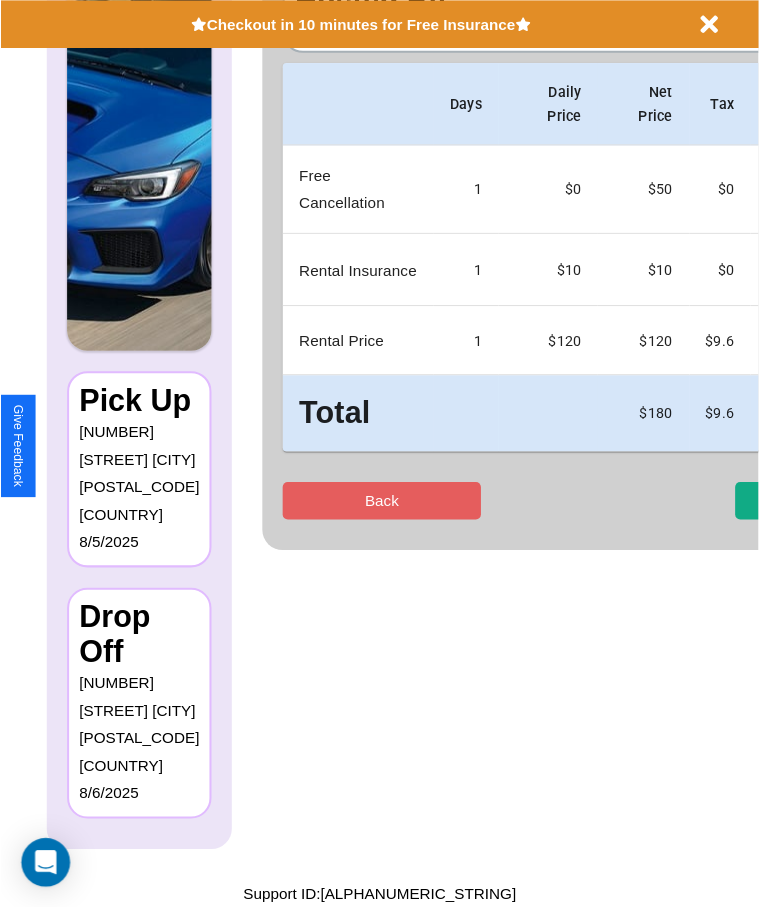 scroll, scrollTop: 0, scrollLeft: 0, axis: both 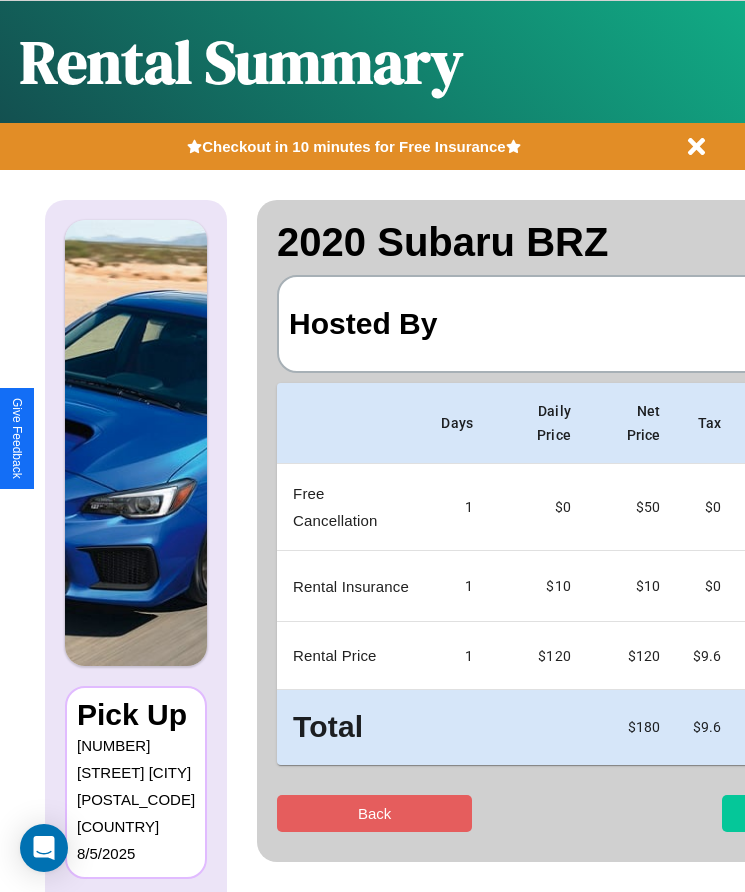 click on "Checkout" at bounding box center [819, 813] 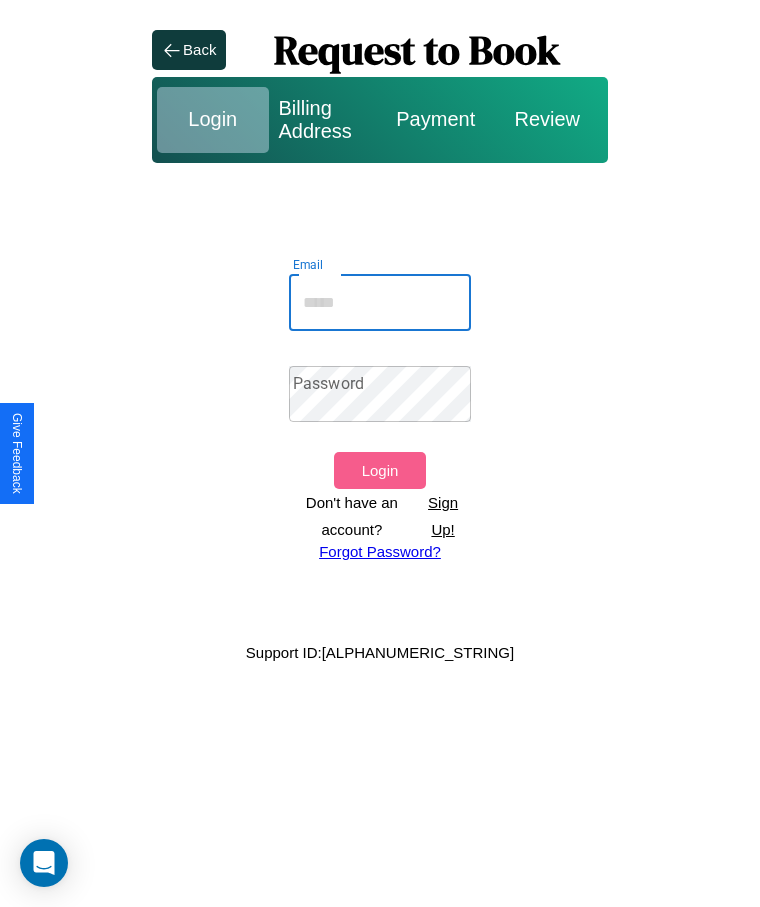 click on "Email" at bounding box center [380, 303] 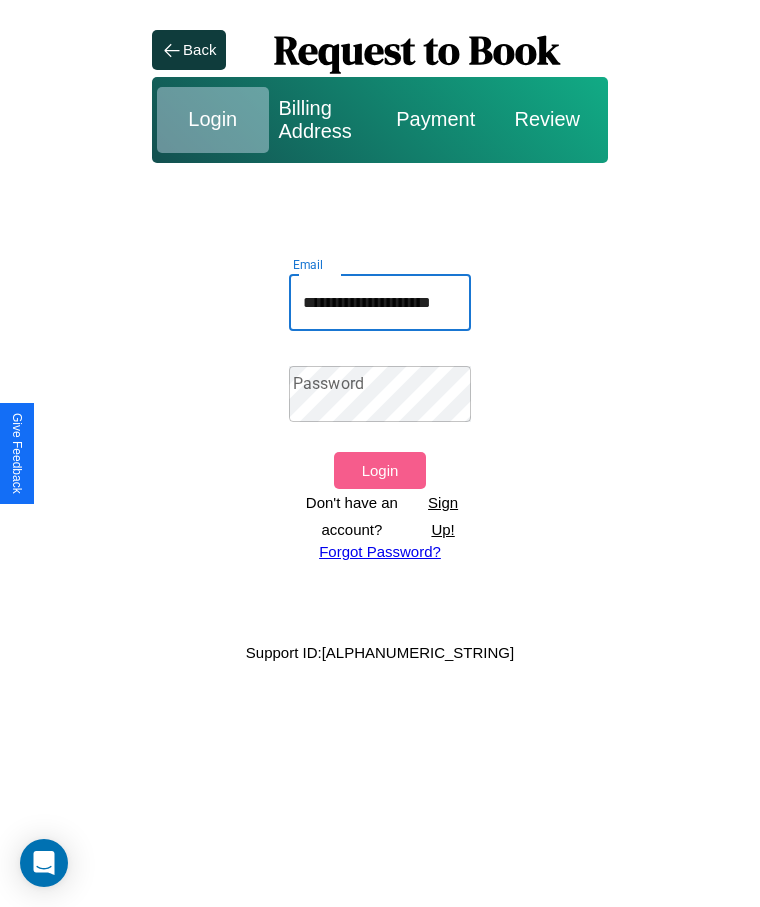 scroll, scrollTop: 0, scrollLeft: 32, axis: horizontal 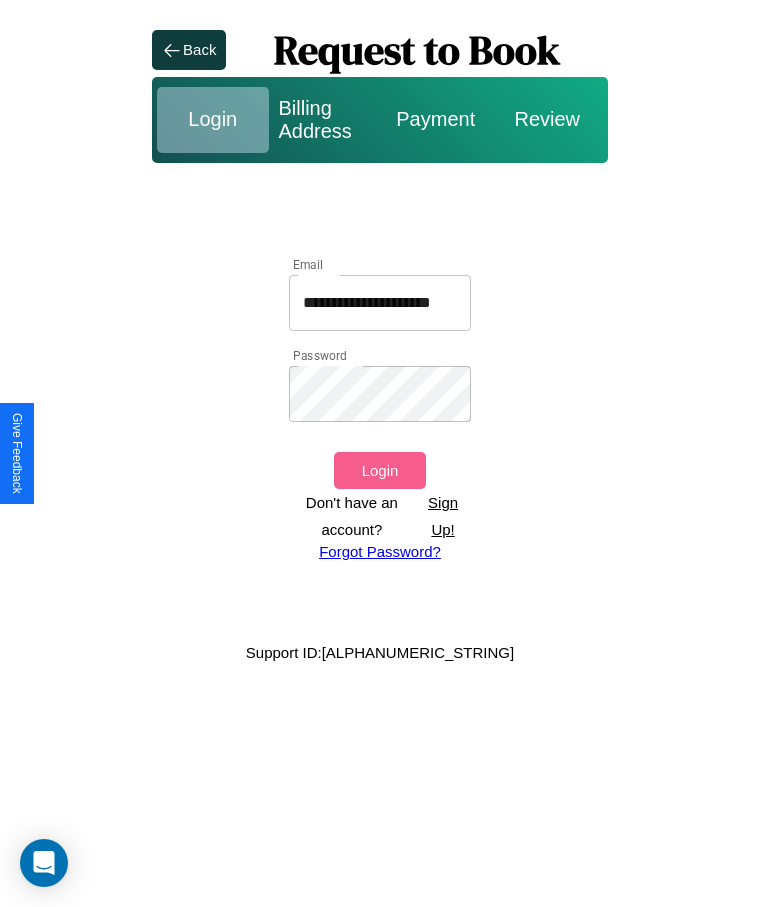 click on "Login" at bounding box center (379, 470) 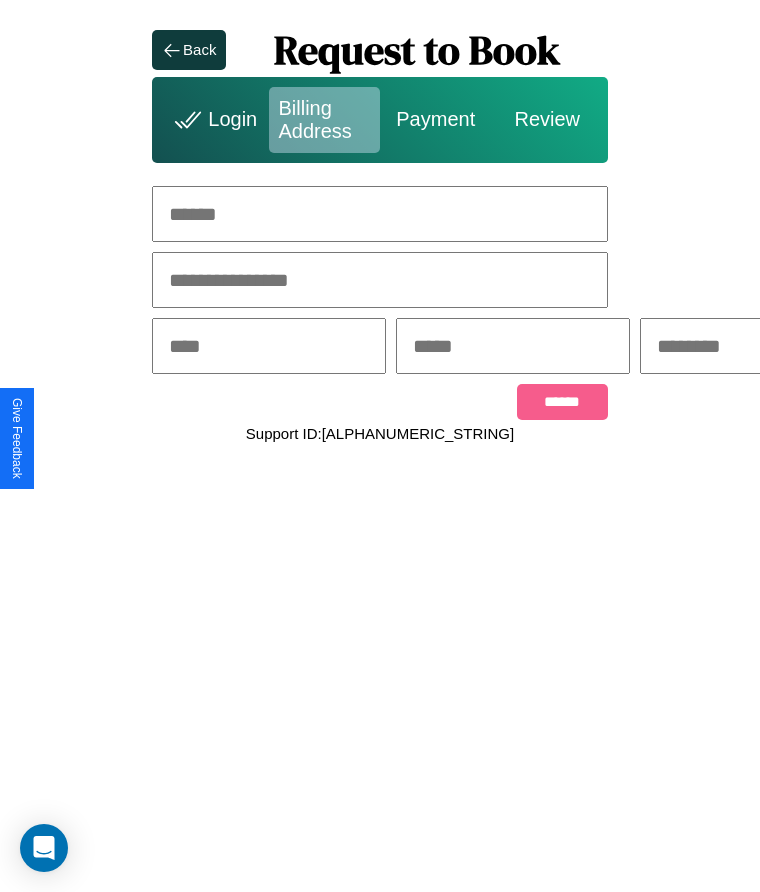 click at bounding box center (380, 214) 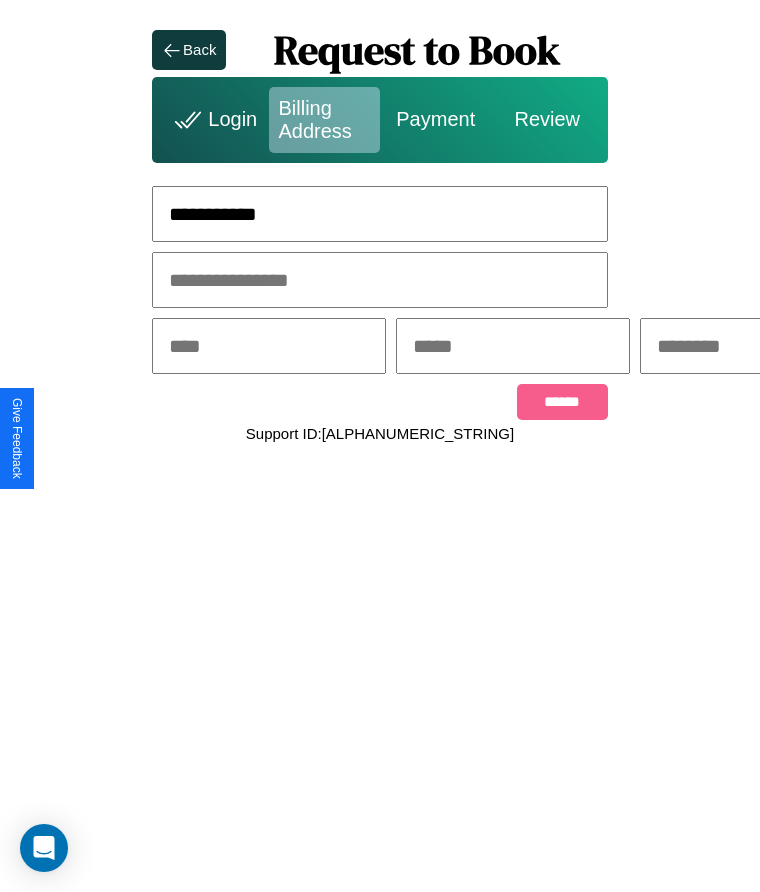type on "**********" 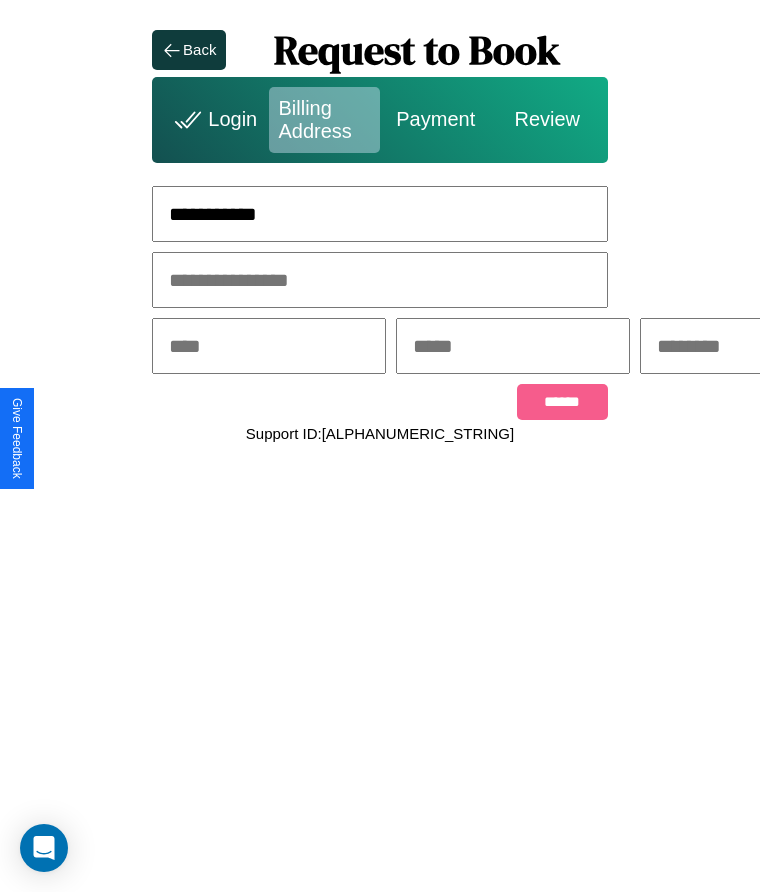 click at bounding box center [269, 346] 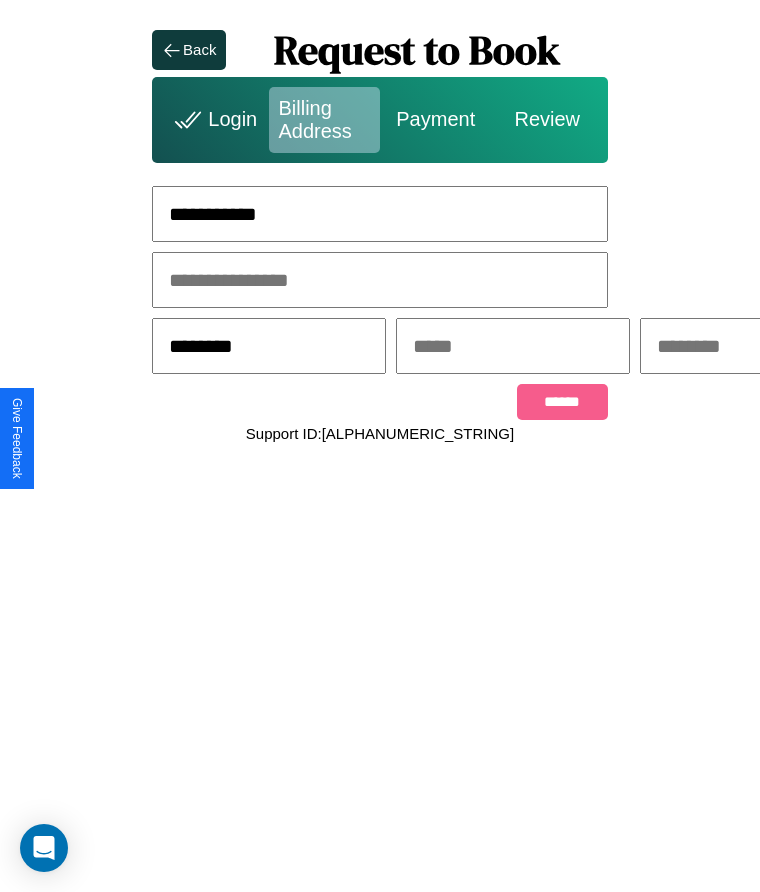 type on "********" 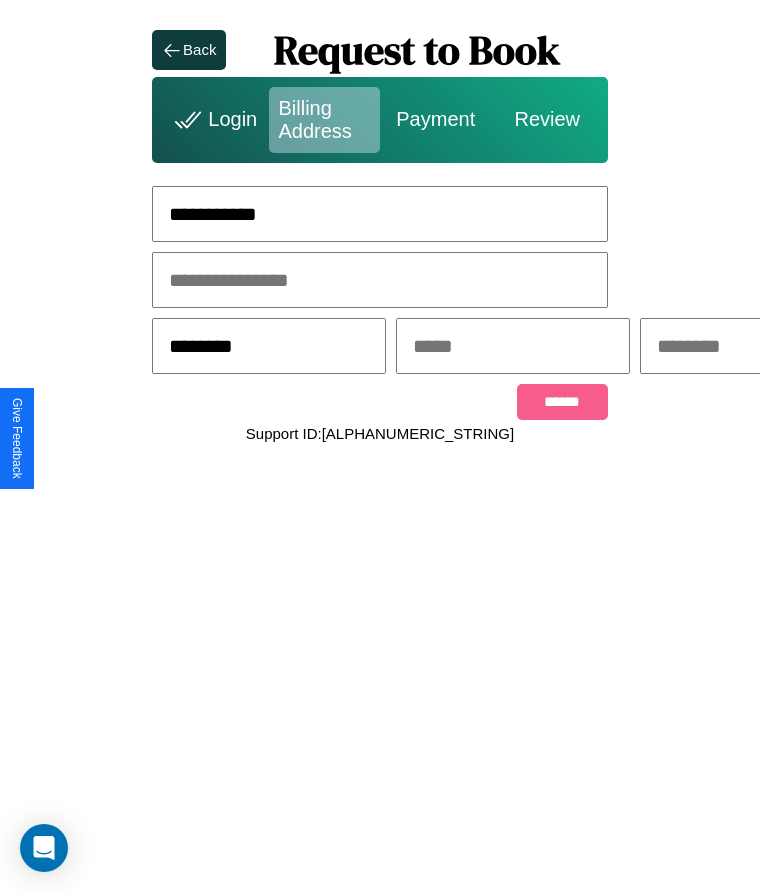 click at bounding box center [513, 346] 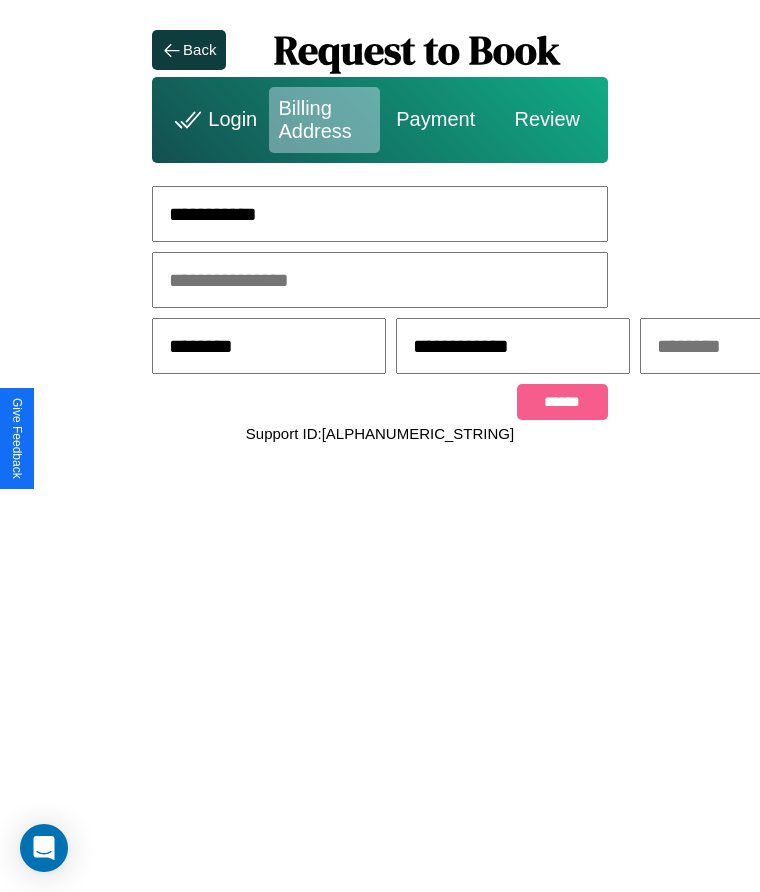 scroll, scrollTop: 0, scrollLeft: 309, axis: horizontal 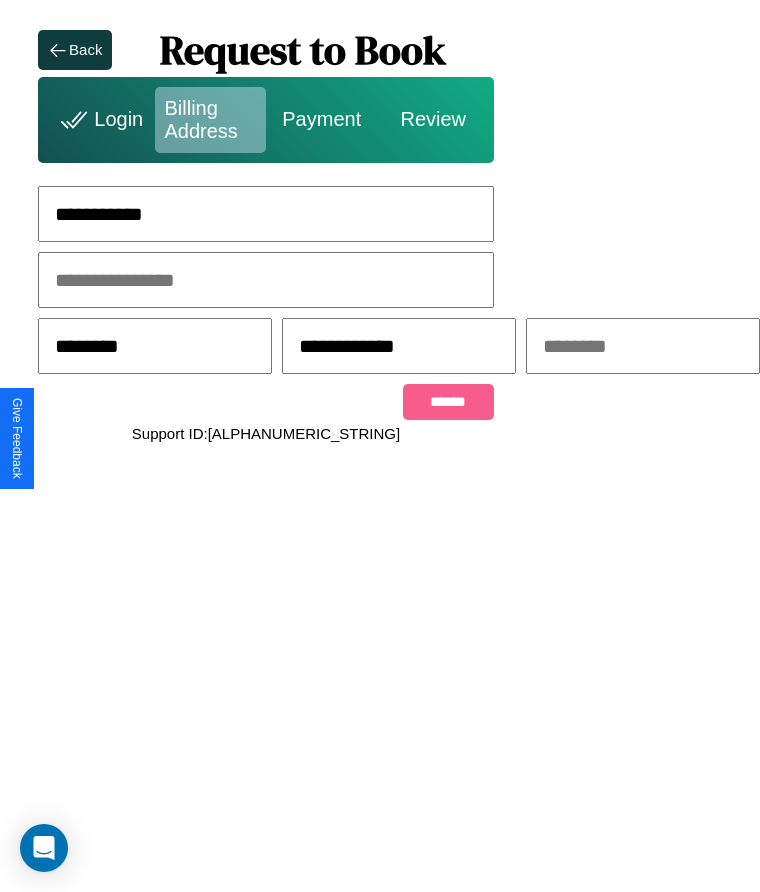 type on "**********" 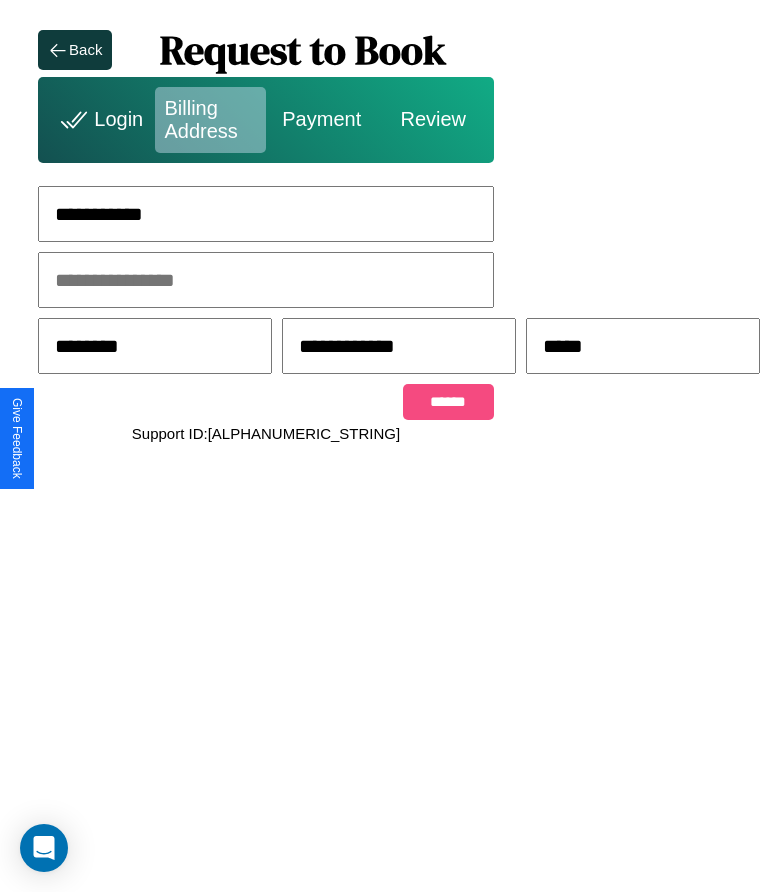 type on "*****" 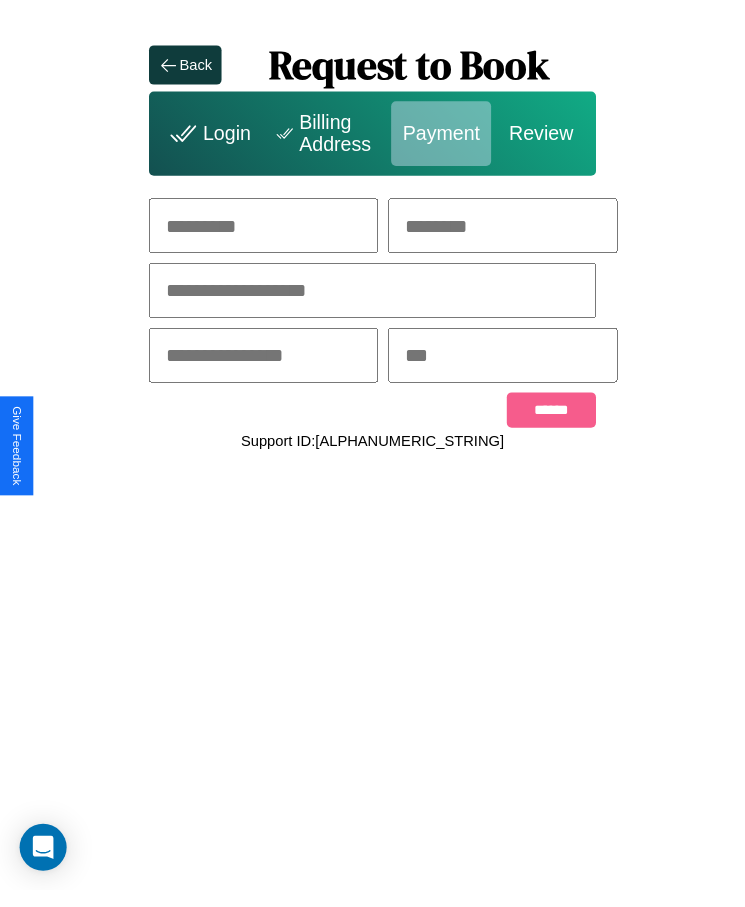 scroll, scrollTop: 0, scrollLeft: 0, axis: both 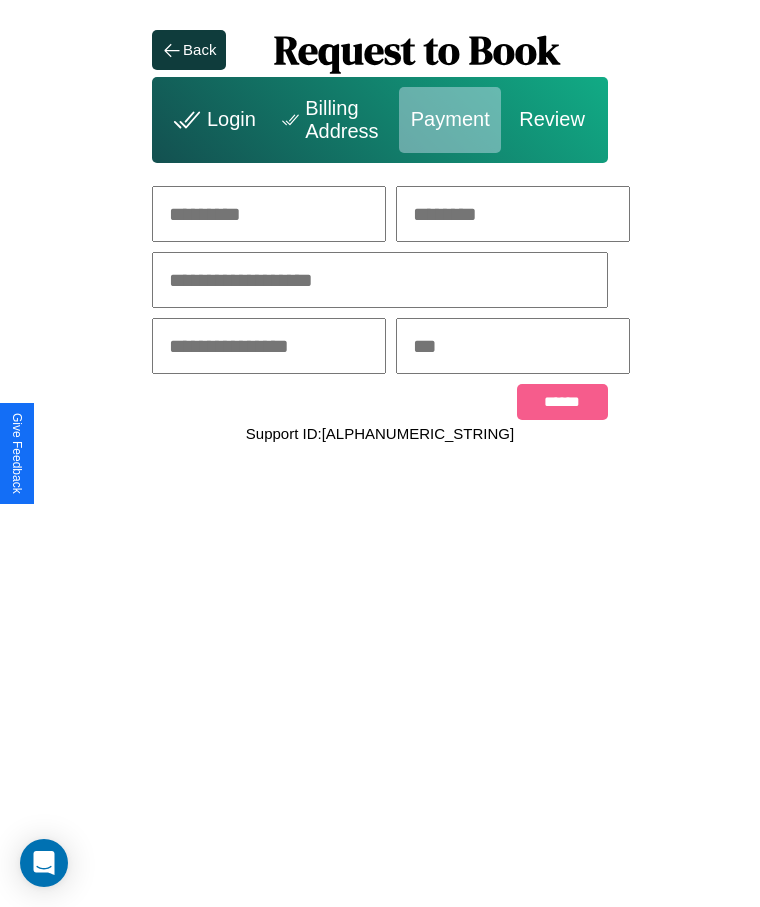 click at bounding box center [269, 214] 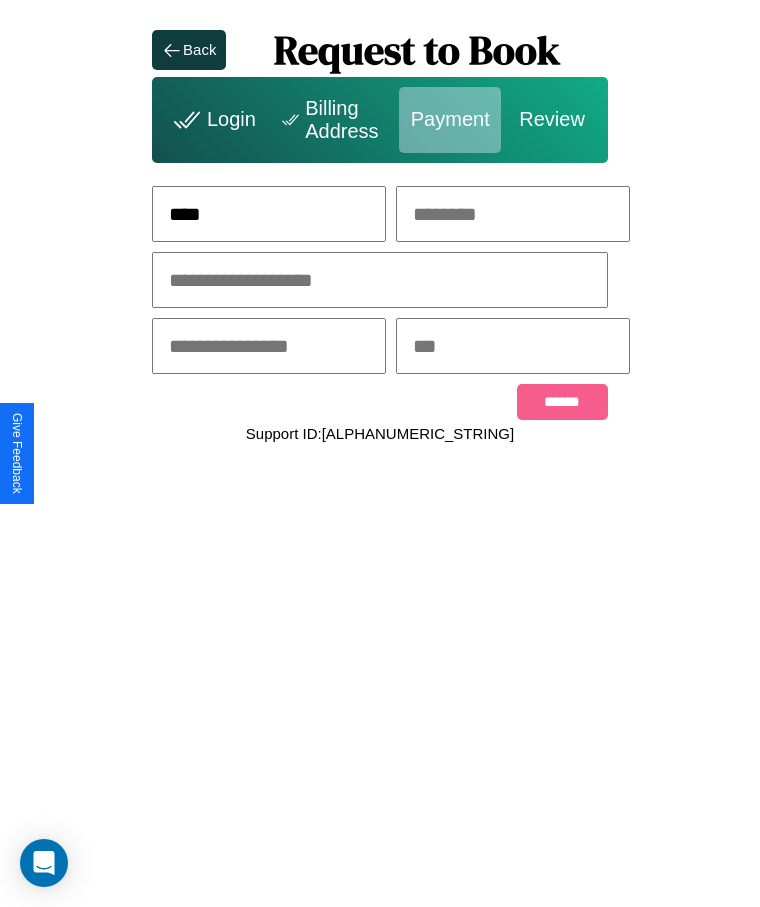type on "****" 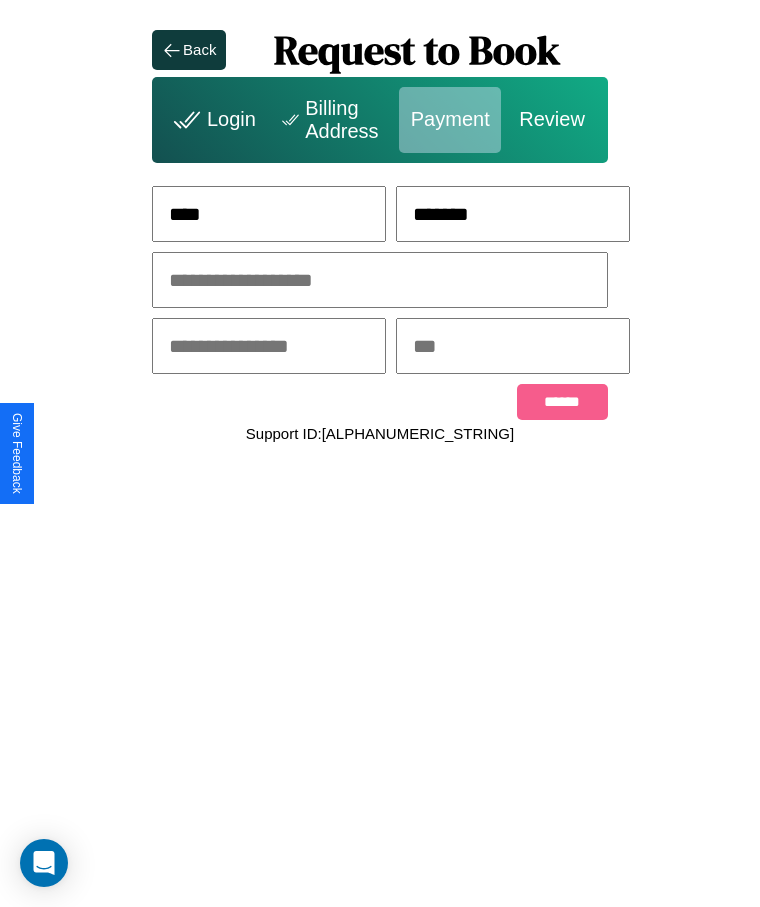 type on "*******" 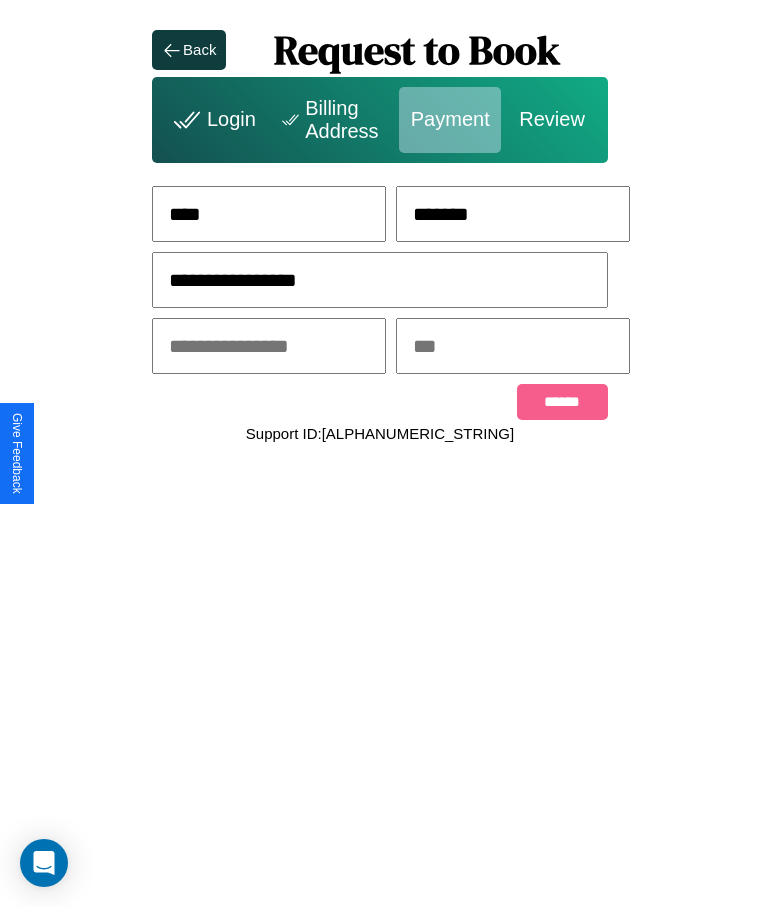 type on "**********" 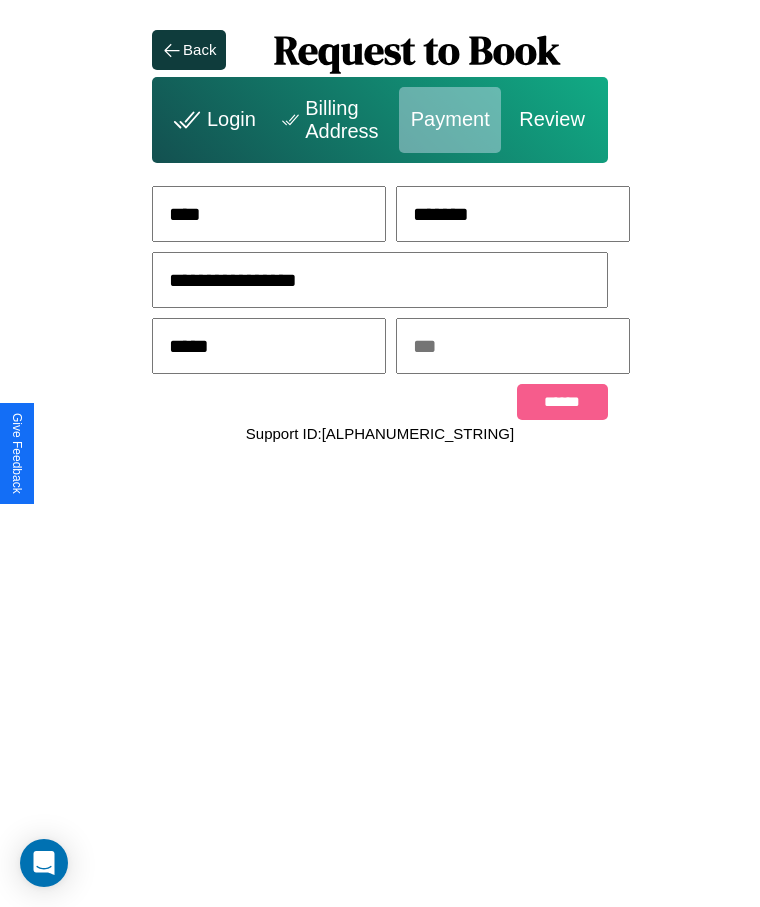 type on "*****" 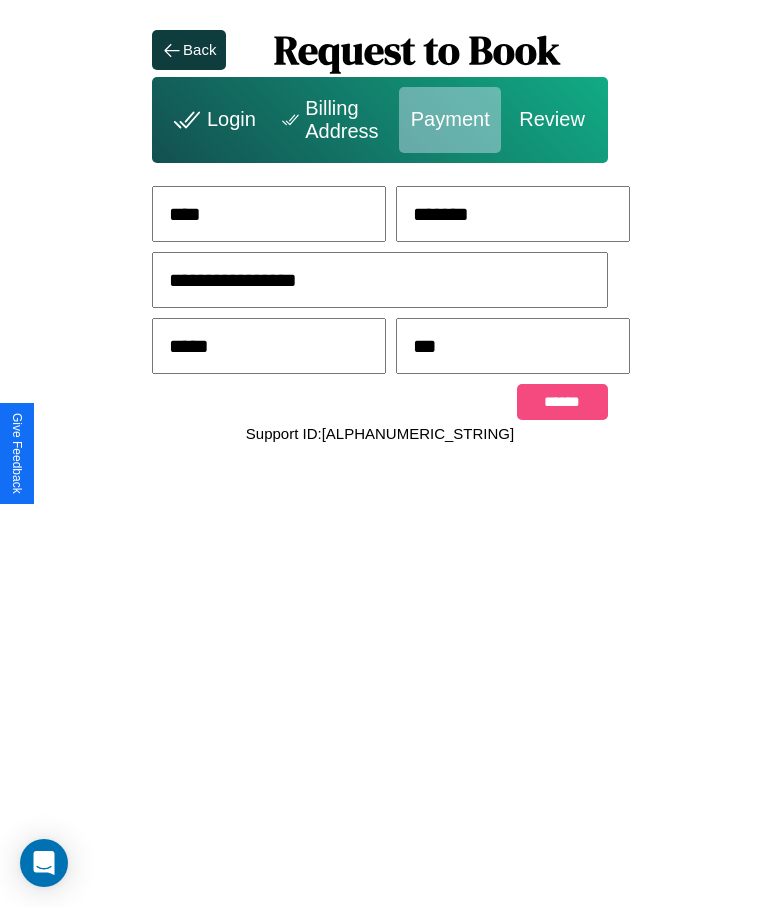 type on "***" 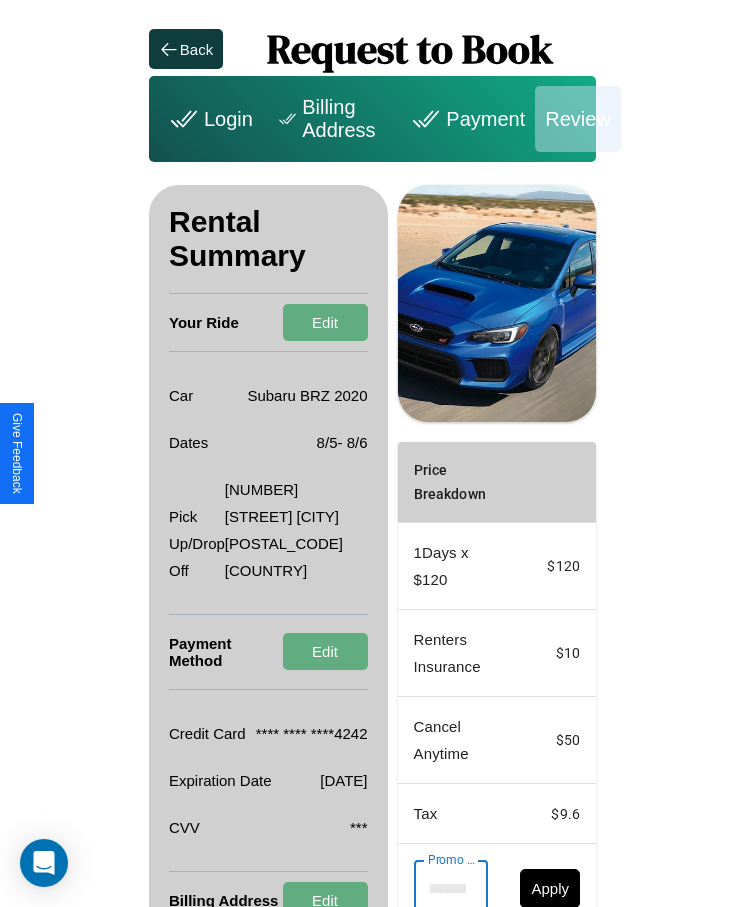 click on "Promo Code" at bounding box center [440, 888] 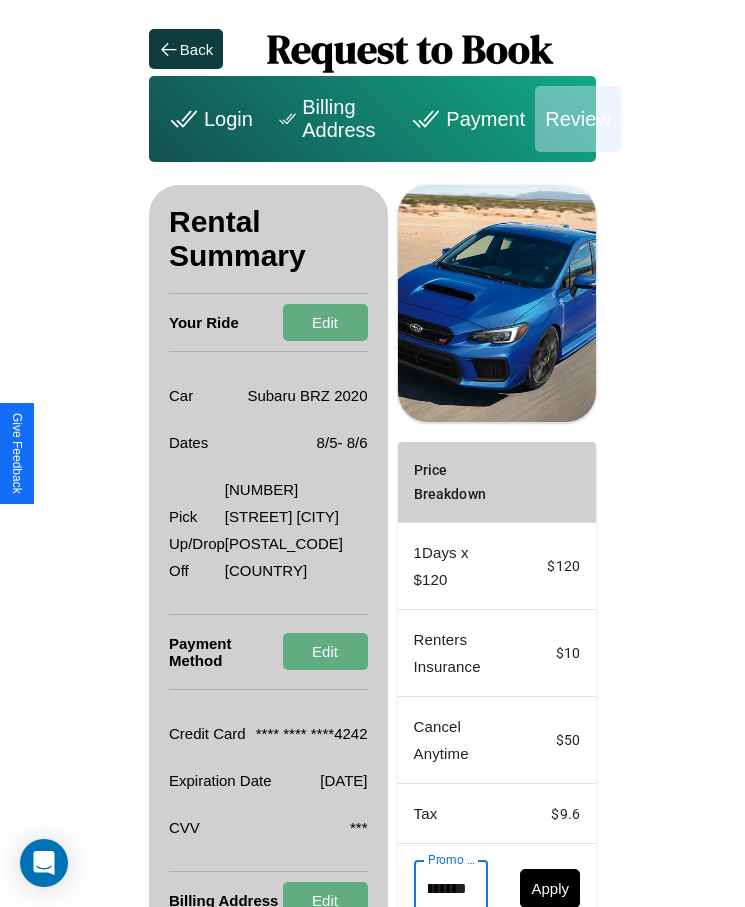 scroll, scrollTop: 0, scrollLeft: 93, axis: horizontal 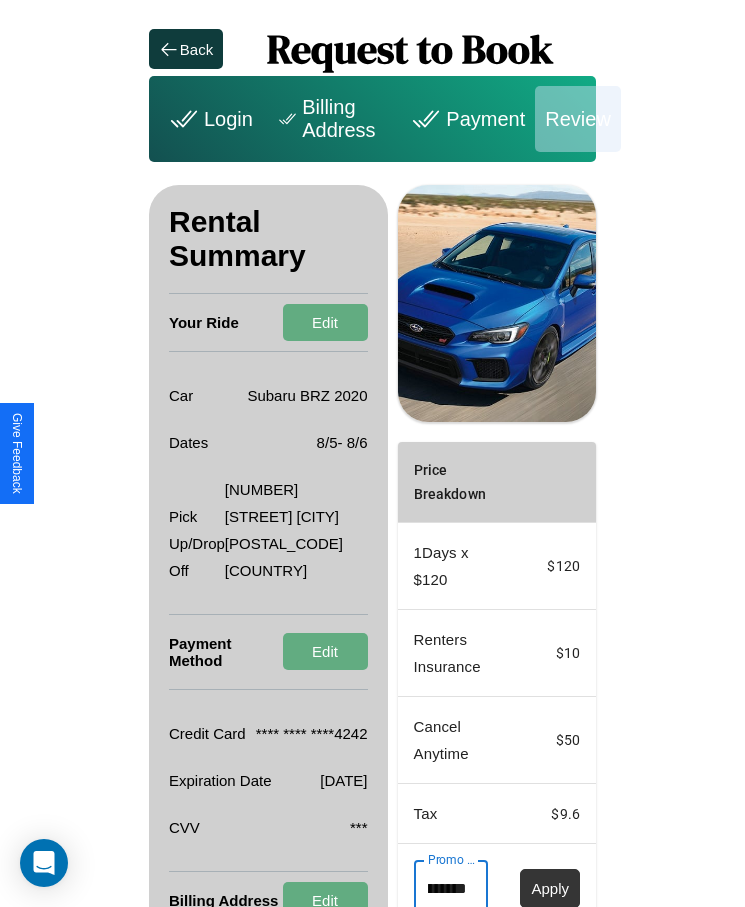 type on "**********" 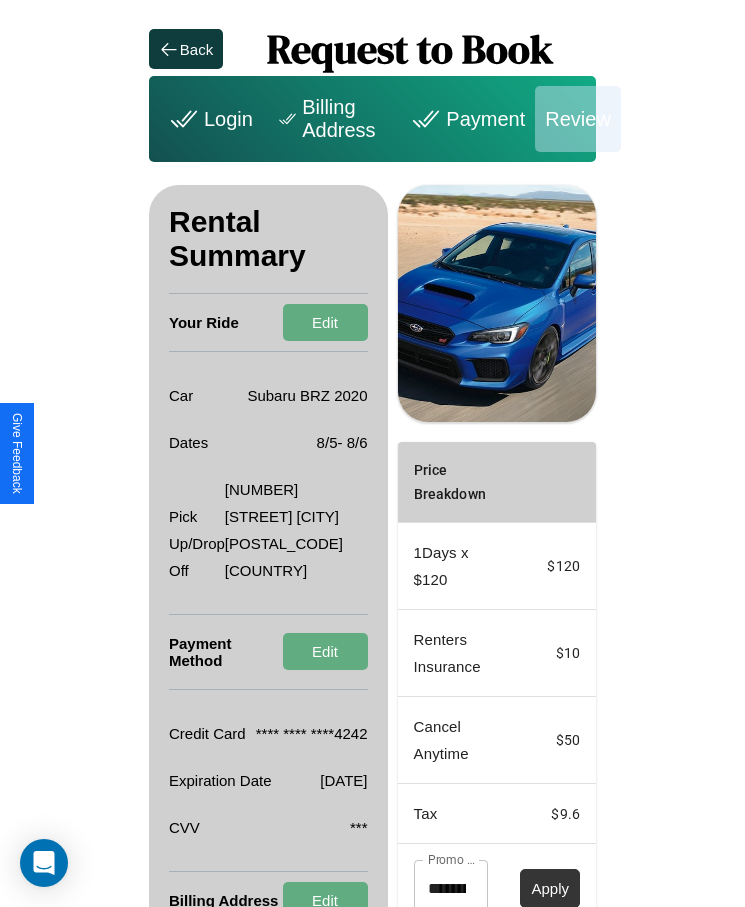 click on "Apply" at bounding box center [550, 888] 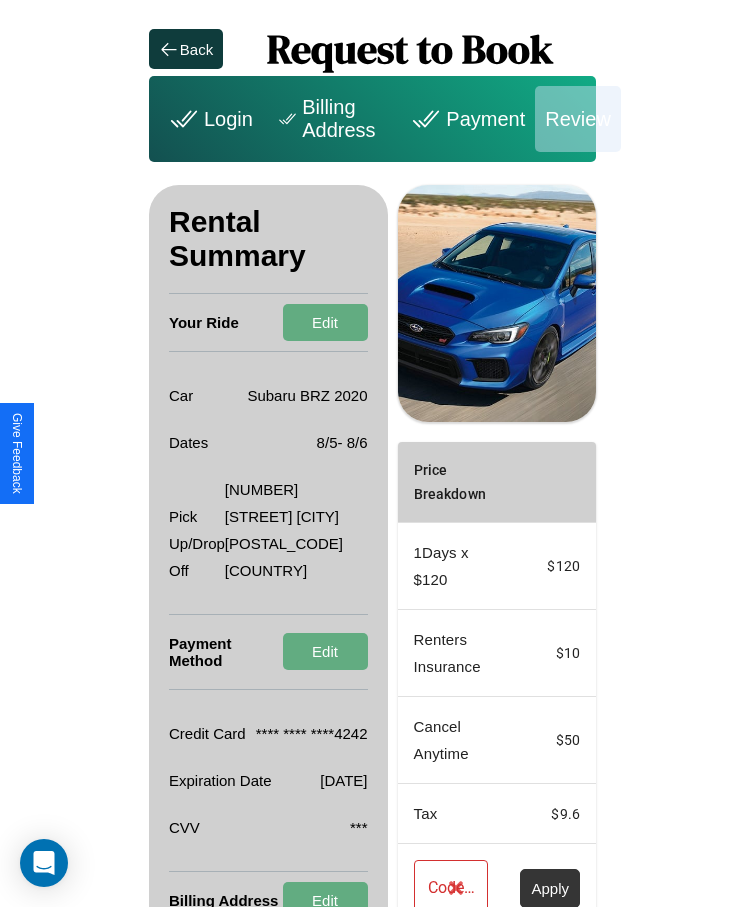 scroll, scrollTop: 137, scrollLeft: 0, axis: vertical 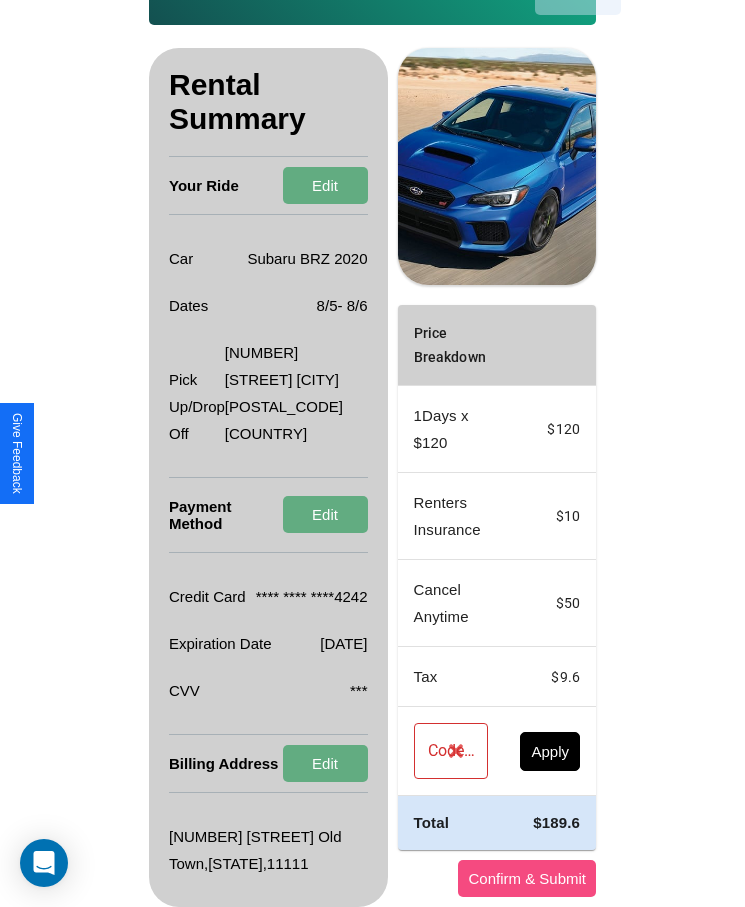 click on "Confirm & Submit" at bounding box center [527, 878] 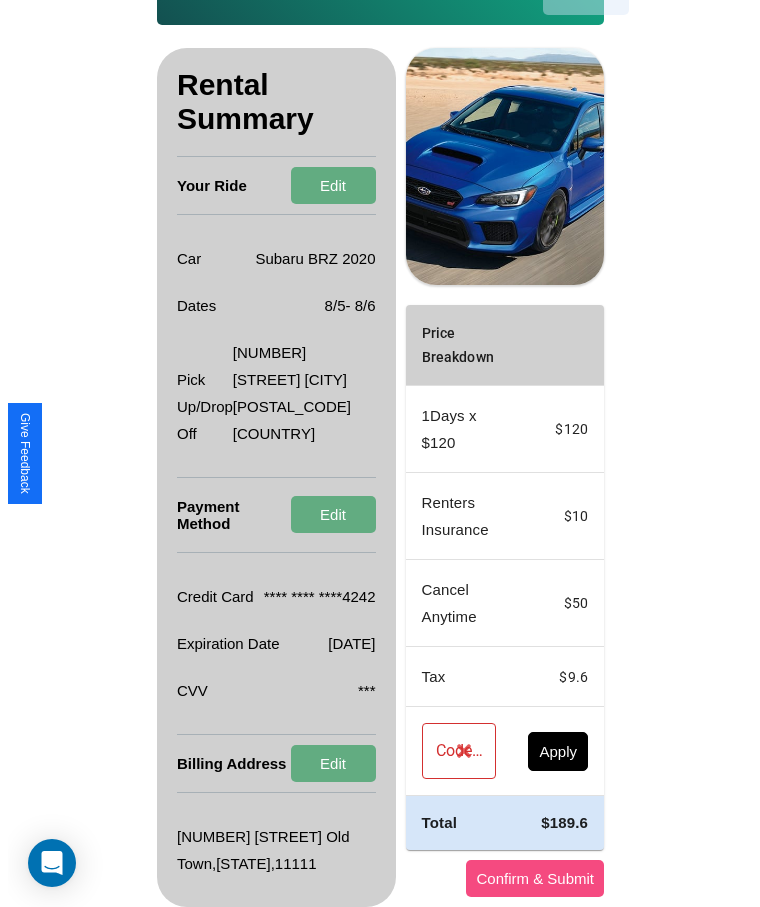 scroll, scrollTop: 0, scrollLeft: 0, axis: both 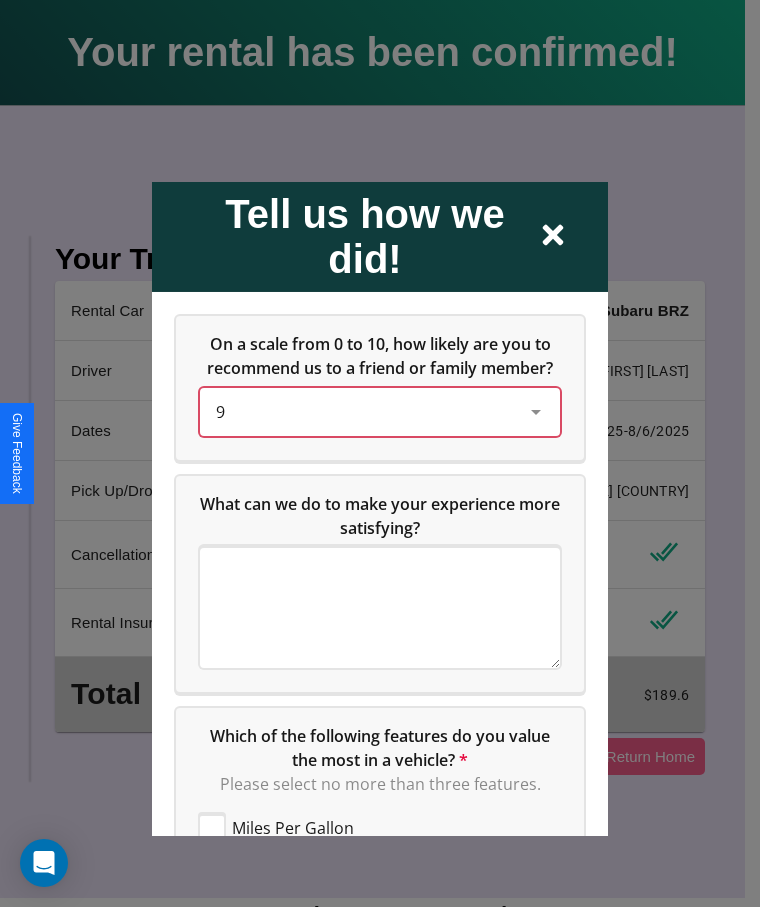 click on "9" at bounding box center [364, 411] 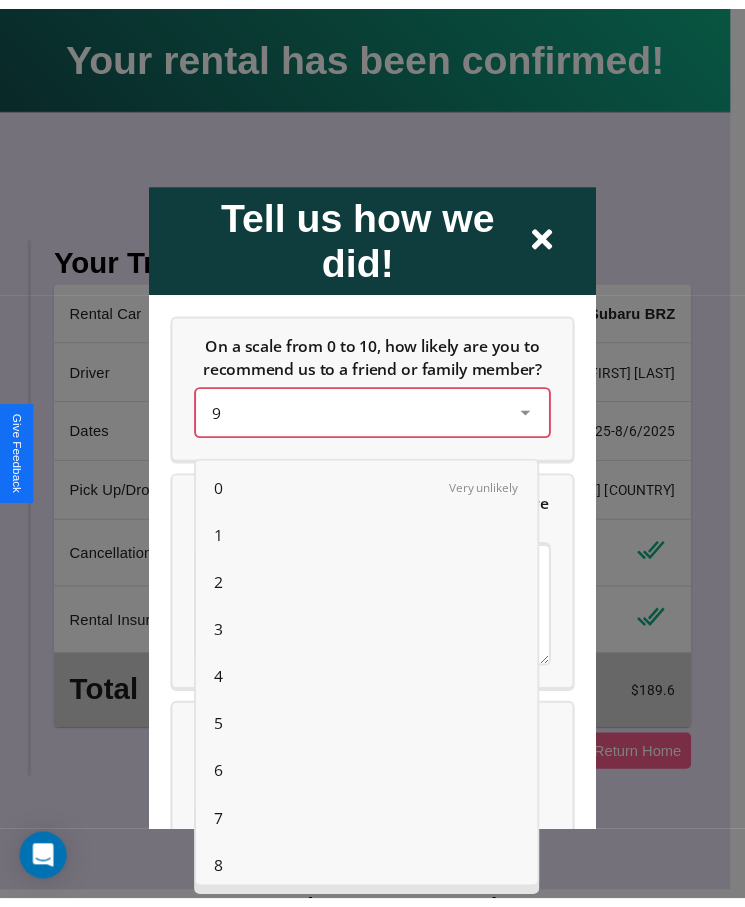 scroll, scrollTop: 56, scrollLeft: 0, axis: vertical 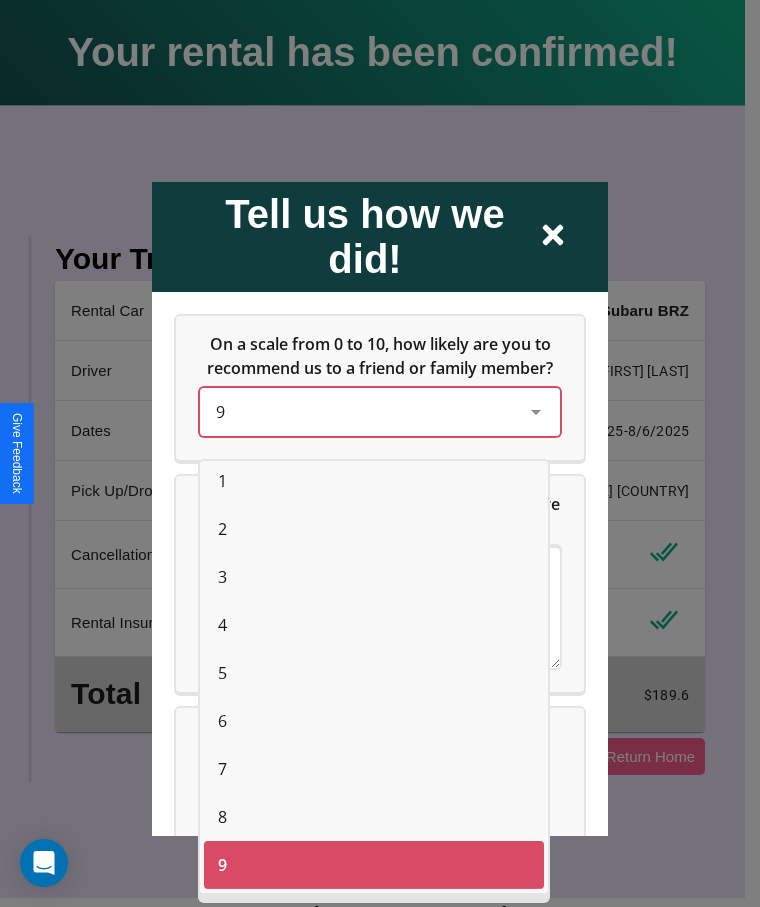 click on "2" at bounding box center (222, 529) 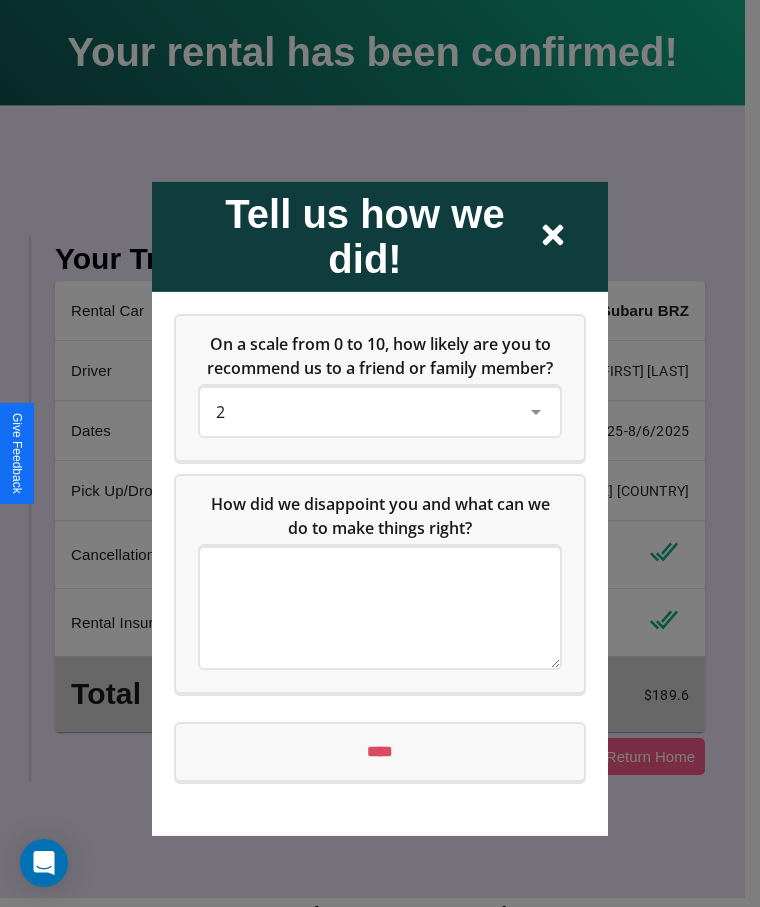 click 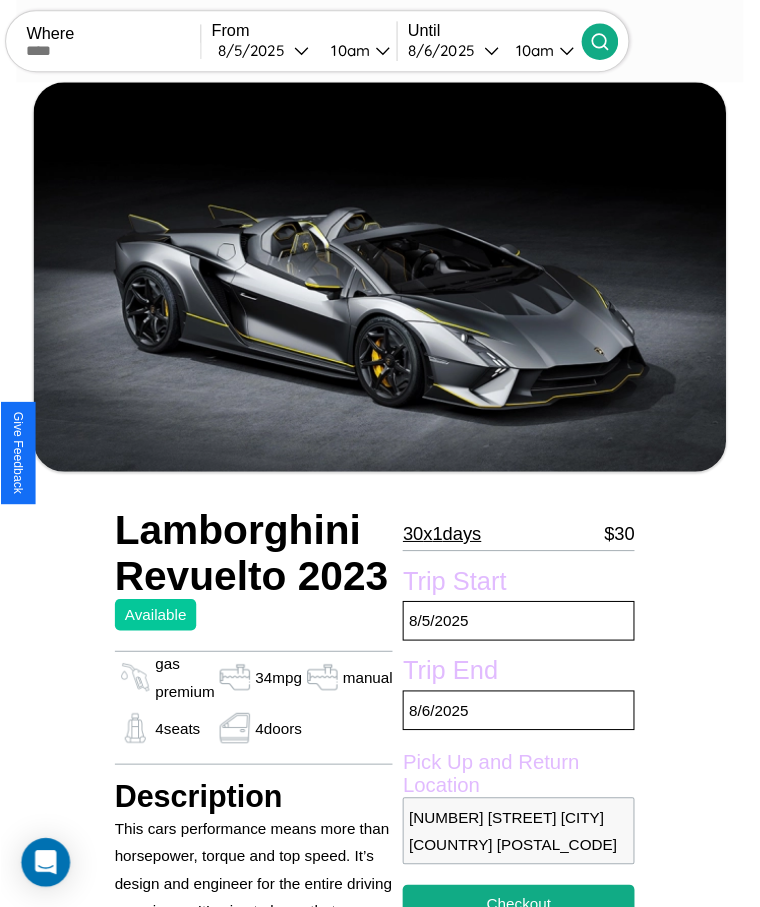 scroll, scrollTop: 165, scrollLeft: 0, axis: vertical 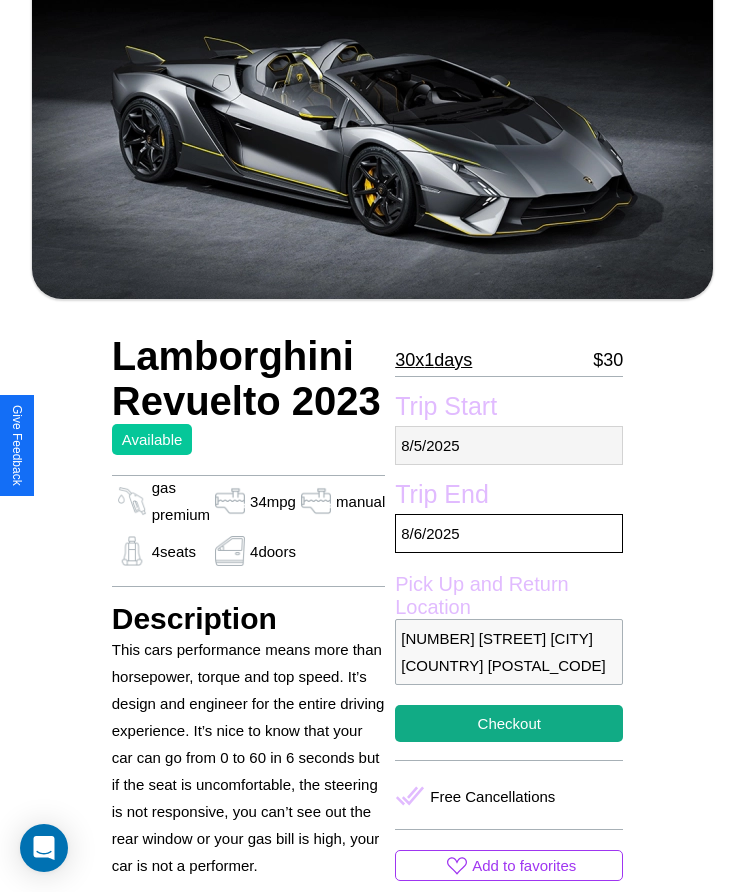 click on "[DATE] / [DATE] / [DATE]" at bounding box center (509, 445) 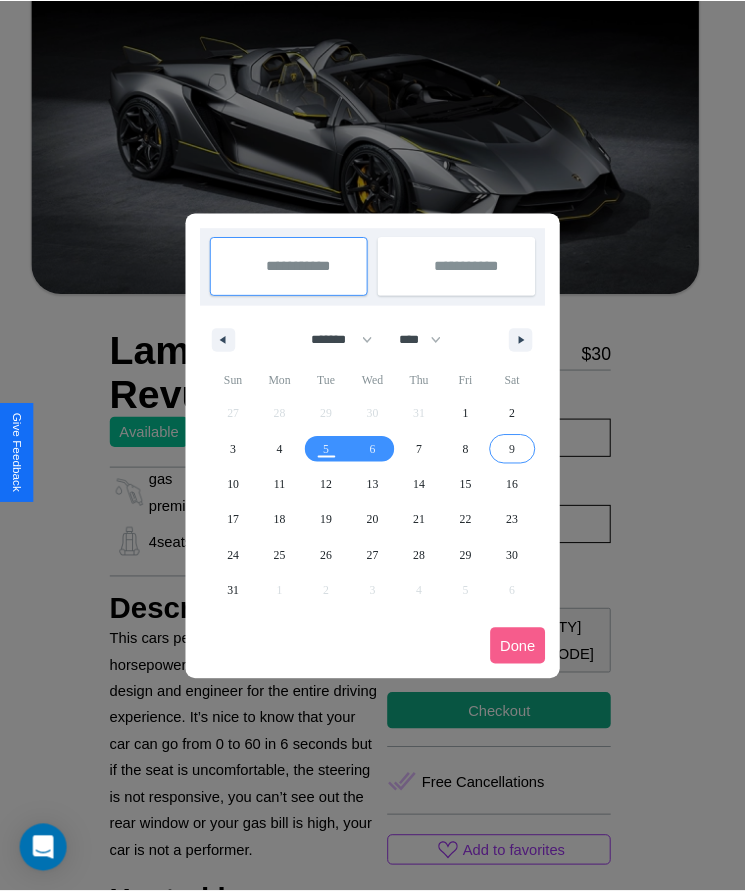 scroll, scrollTop: 0, scrollLeft: 0, axis: both 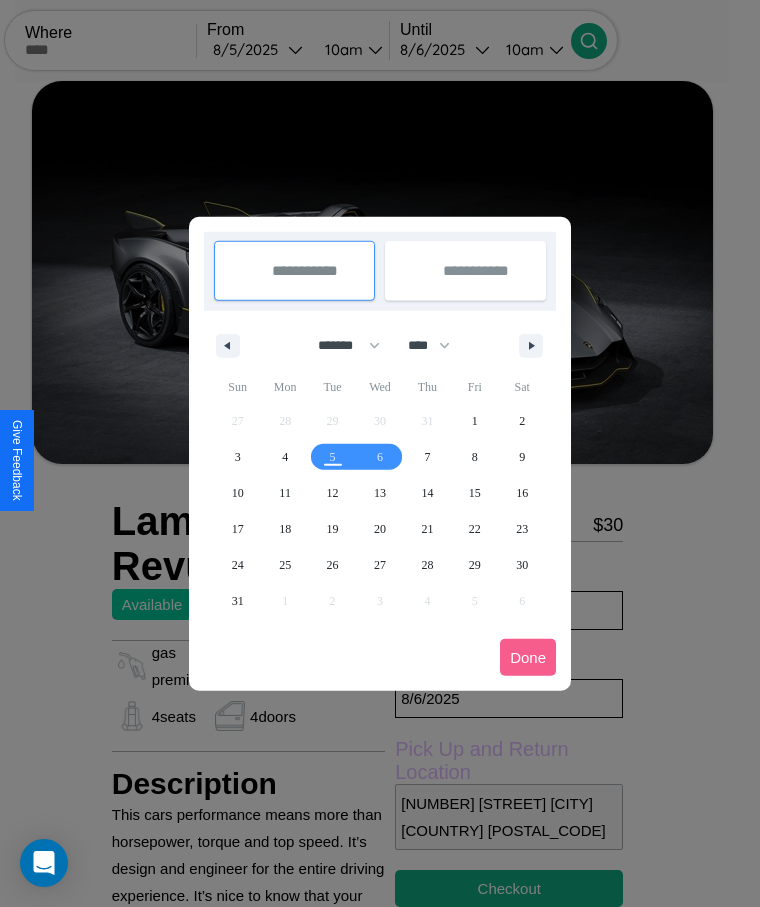 click at bounding box center (380, 453) 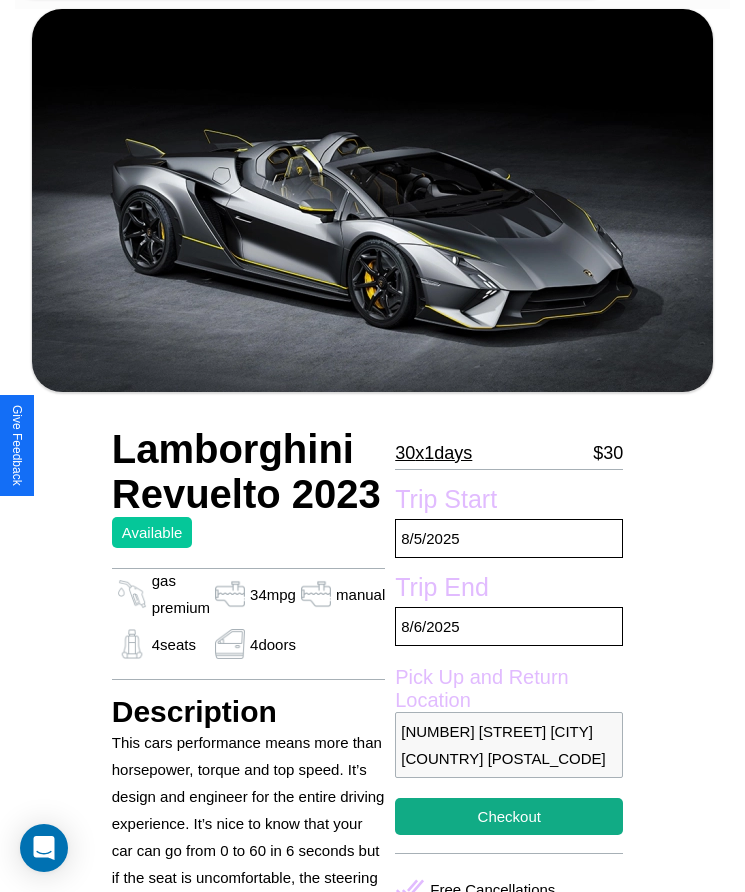 scroll, scrollTop: 79, scrollLeft: 0, axis: vertical 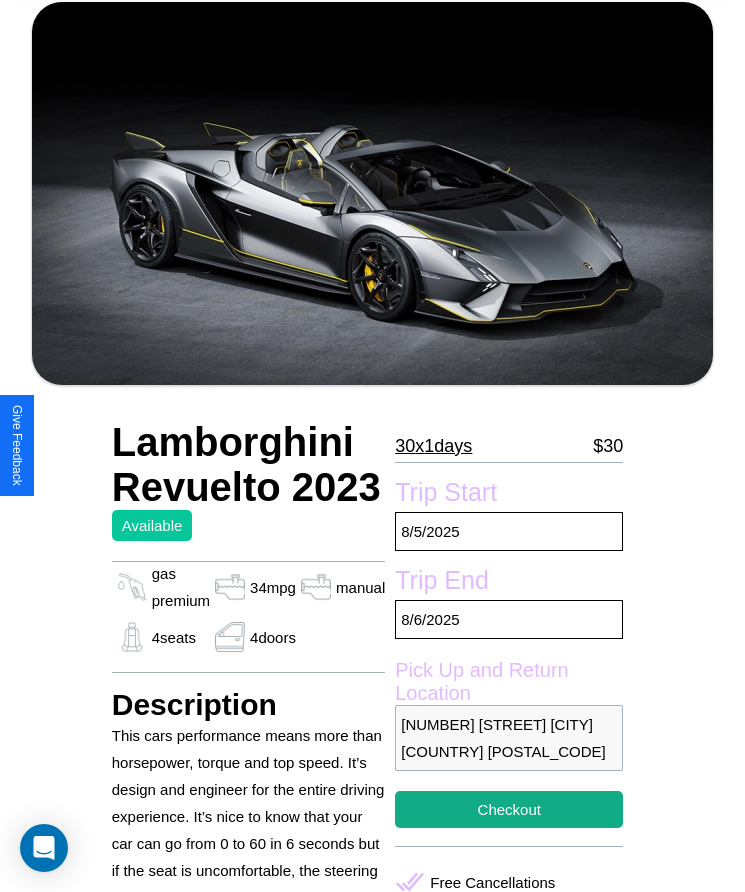 click on "30  x  1  days" at bounding box center [433, 446] 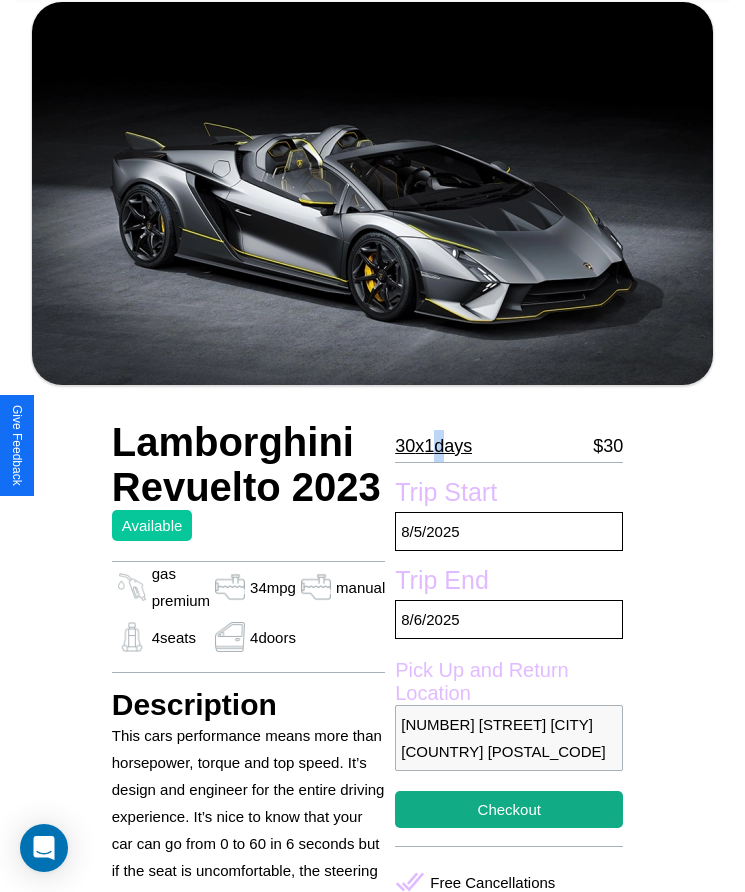 click on "30  x  1  days" at bounding box center [433, 446] 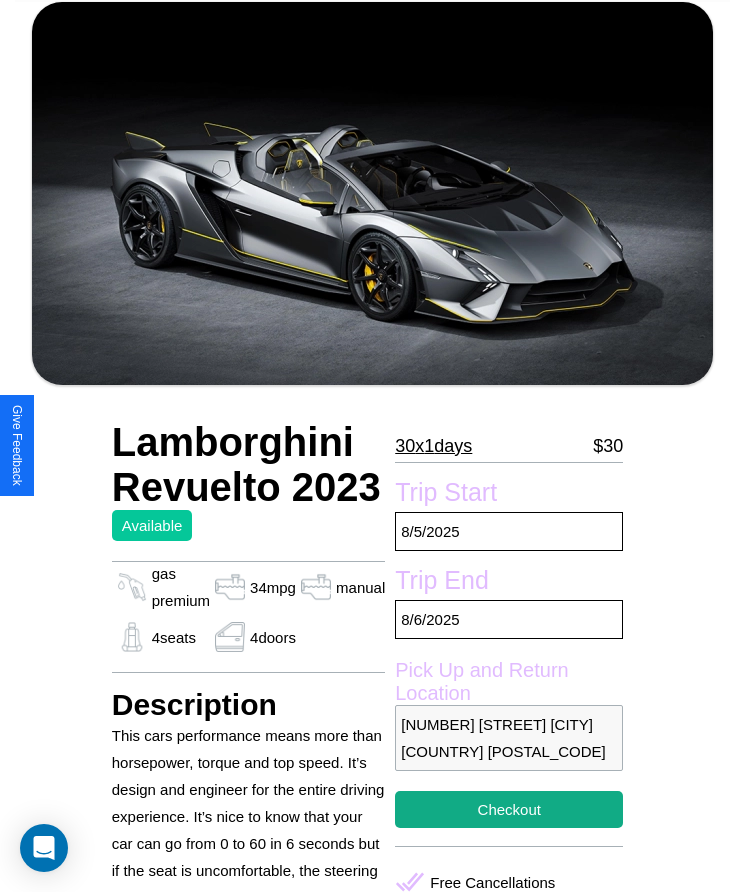 click on "30  x  1  days" at bounding box center (433, 446) 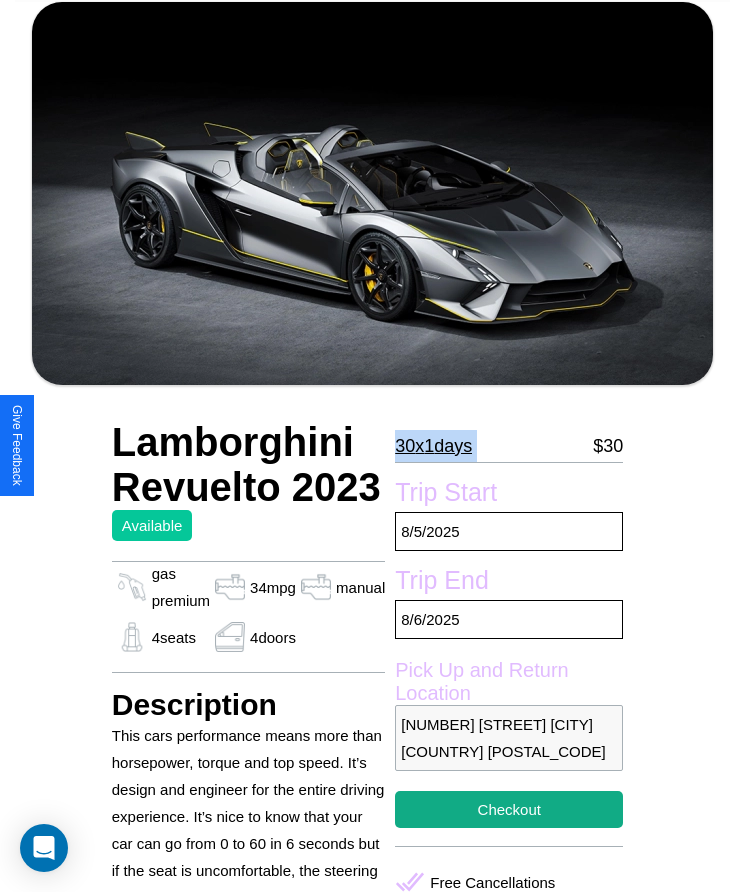 click on "30  x  1  days" at bounding box center [433, 446] 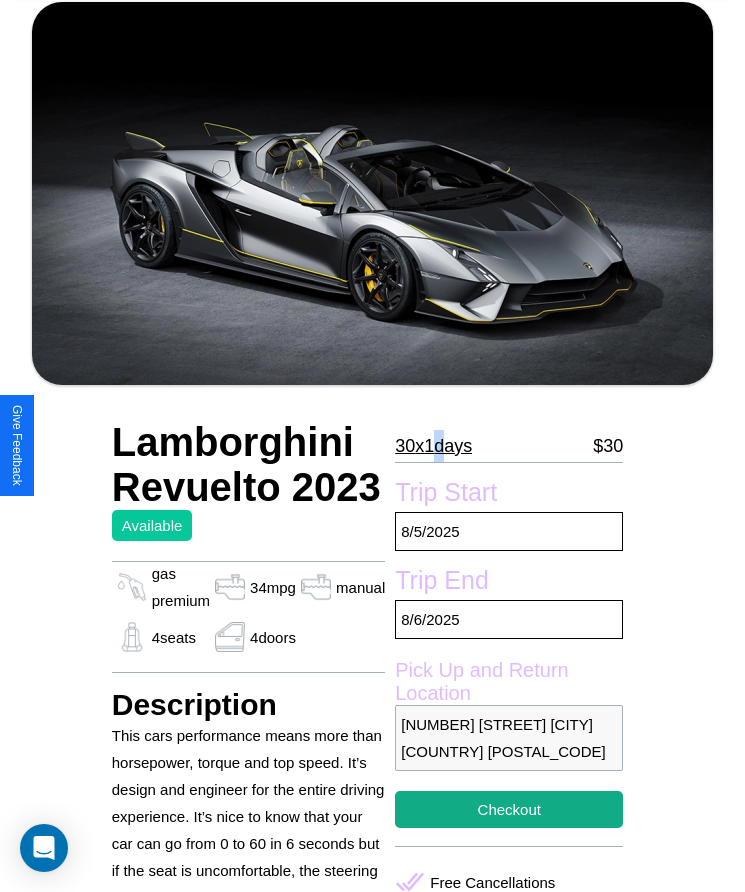 click on "30  x  1  days" at bounding box center [433, 446] 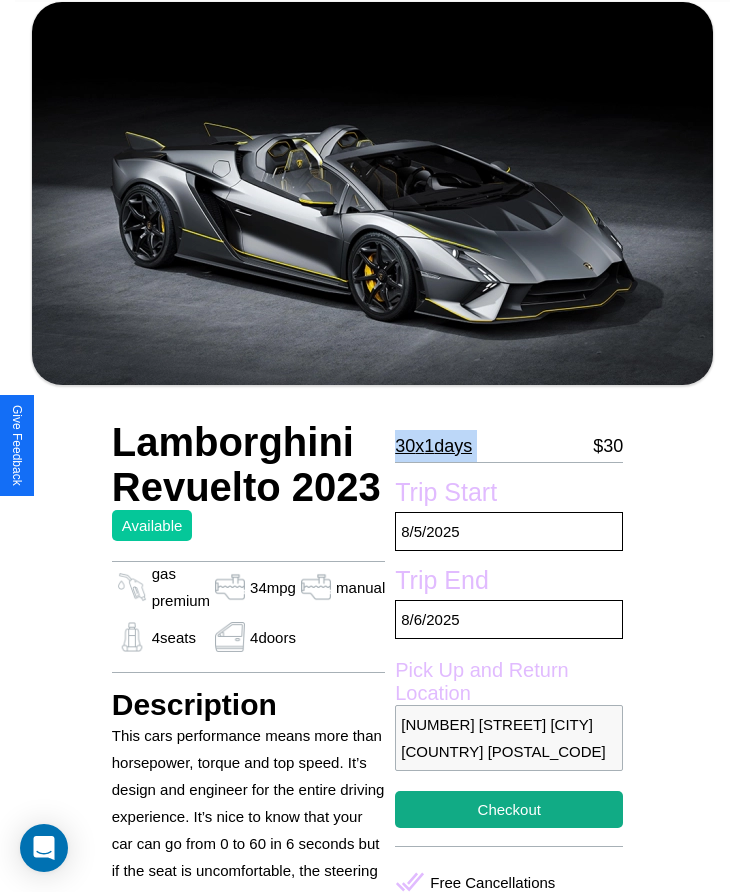 click on "30  x  1  days" at bounding box center [433, 446] 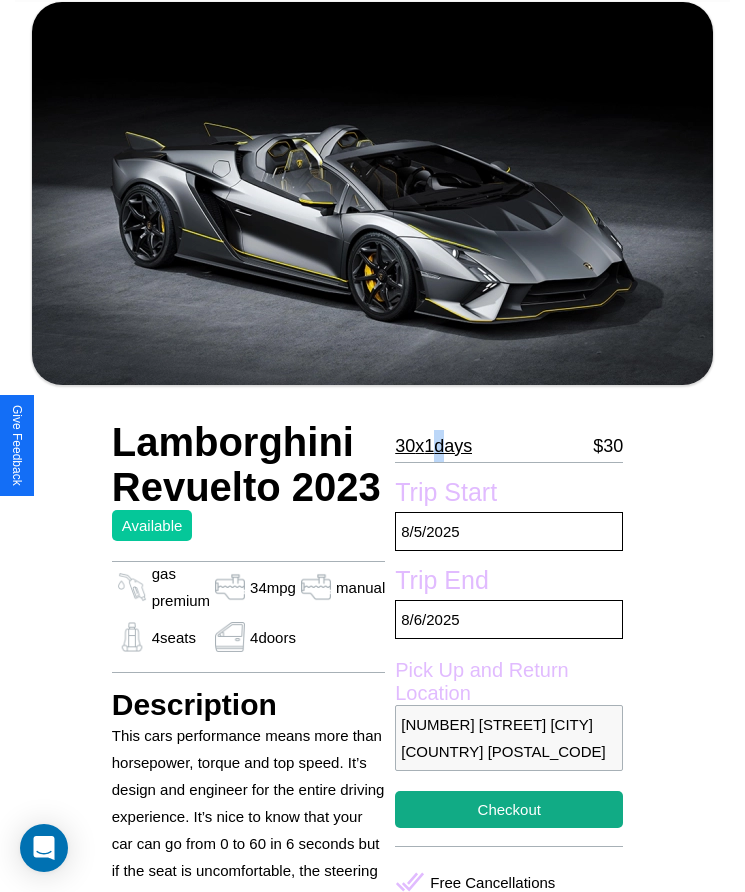 click on "30  x  1  days" at bounding box center (433, 446) 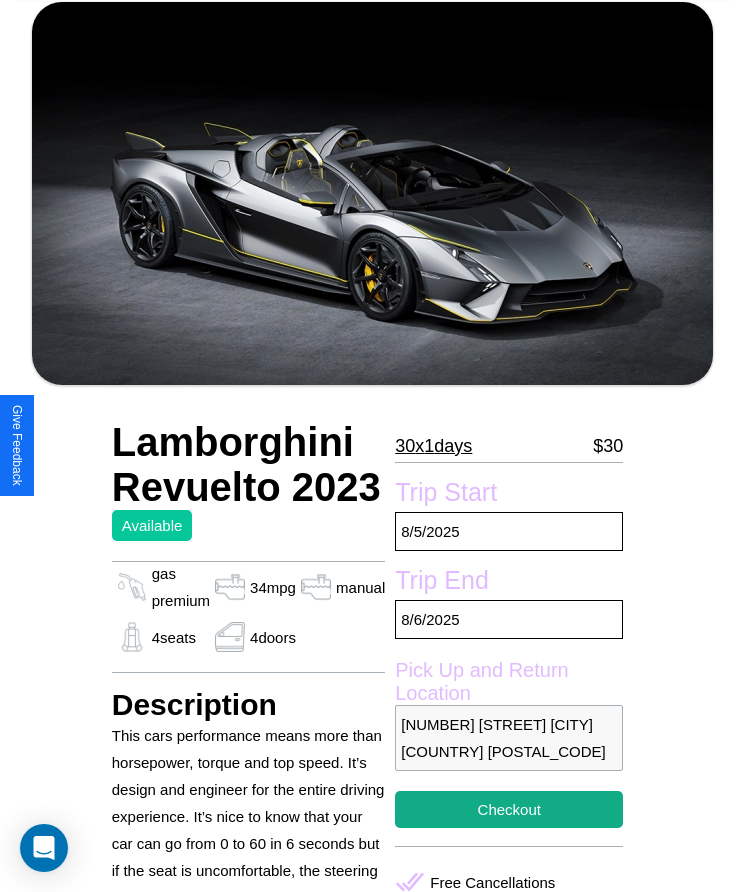 scroll, scrollTop: 443, scrollLeft: 0, axis: vertical 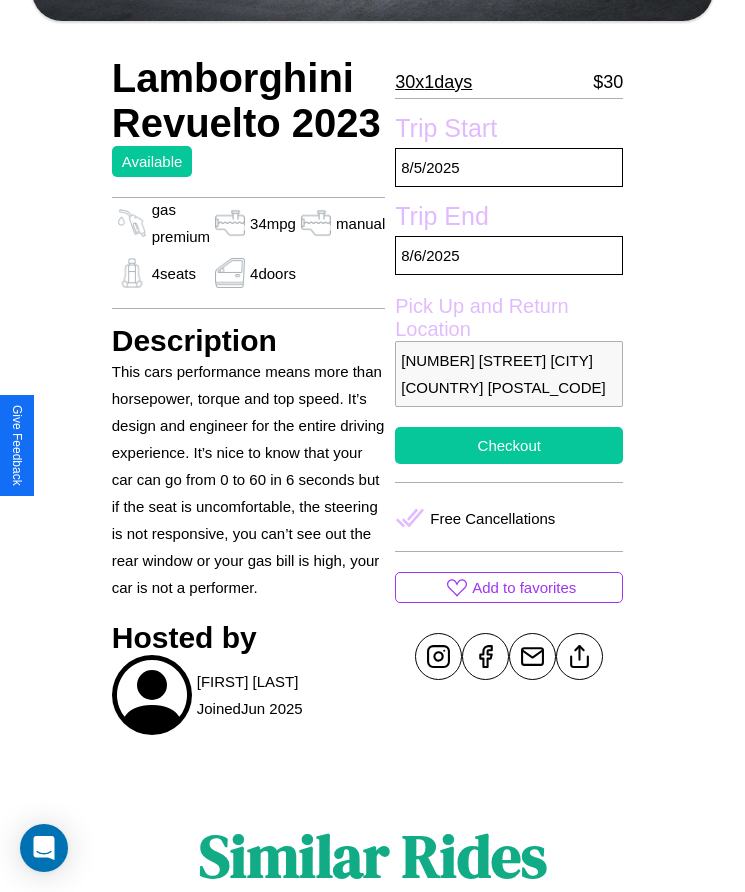 click on "Checkout" at bounding box center (509, 445) 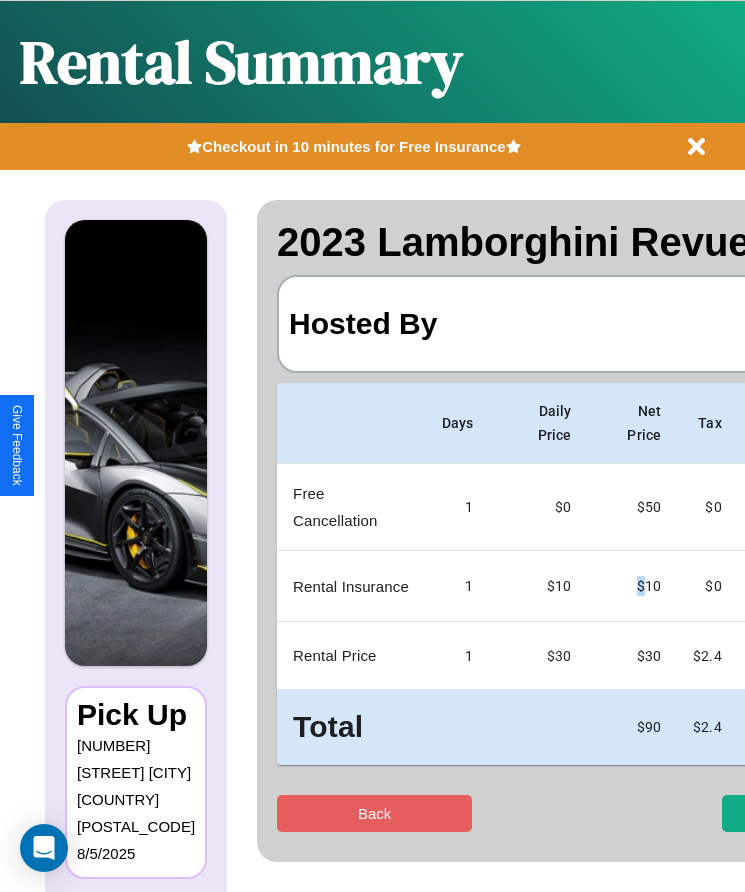 scroll, scrollTop: 0, scrollLeft: 118, axis: horizontal 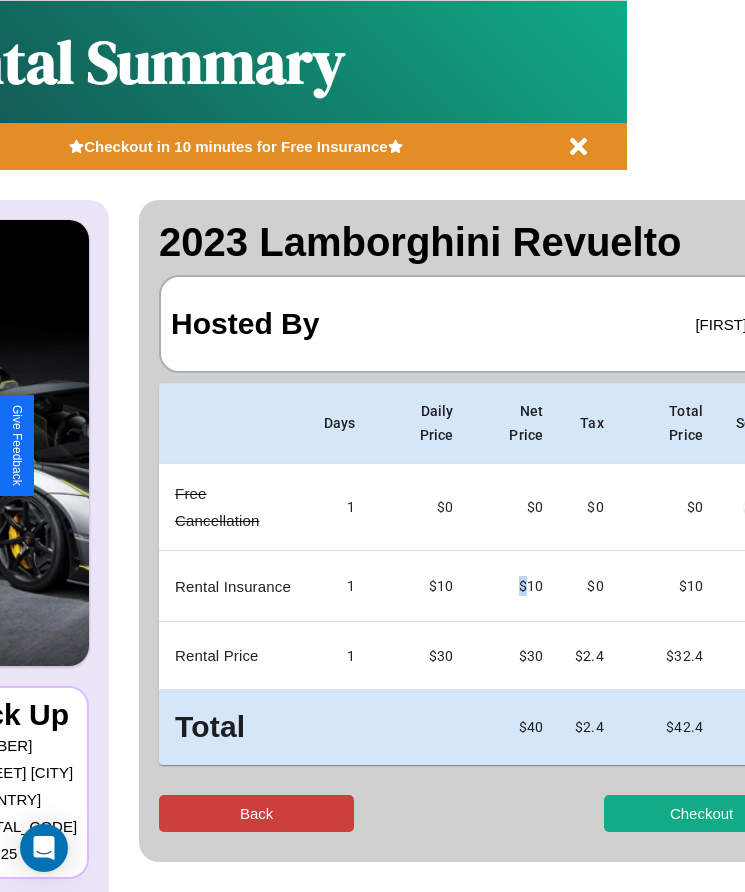 click on "Back" at bounding box center [256, 813] 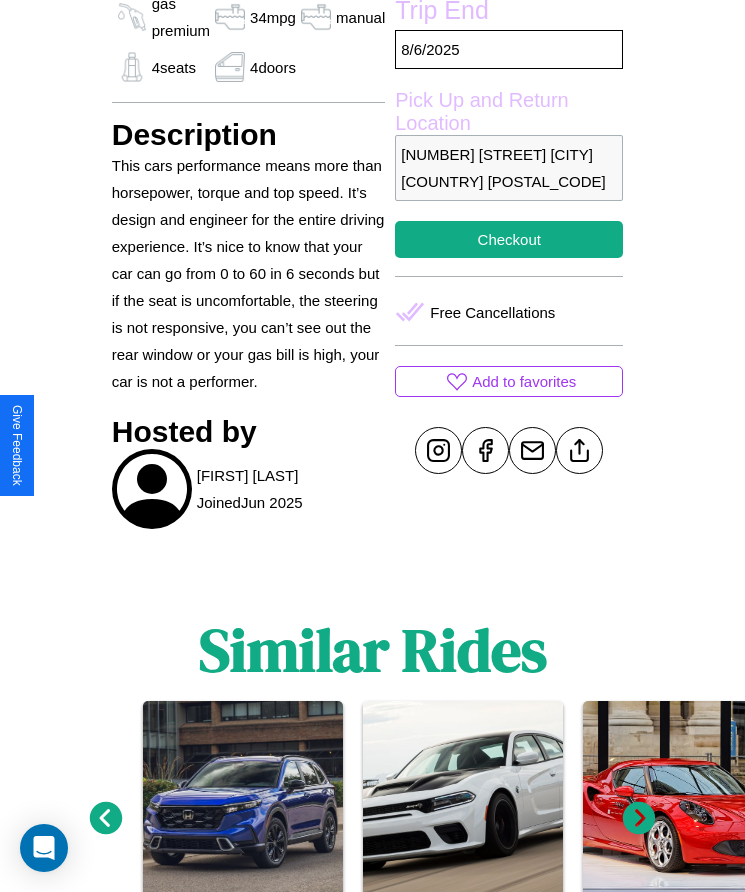 scroll, scrollTop: 654, scrollLeft: 0, axis: vertical 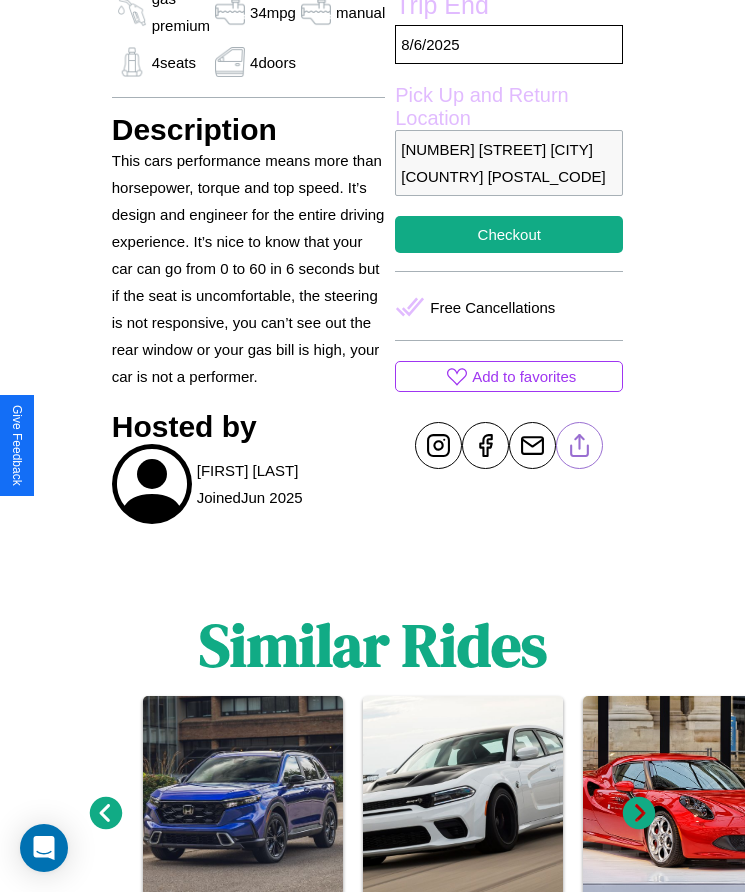 click 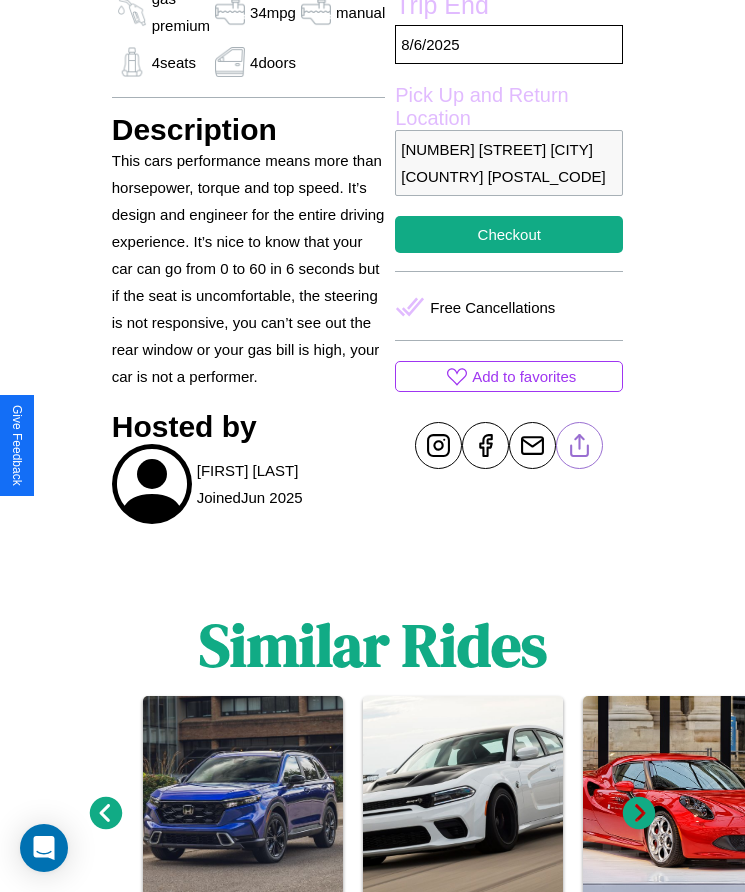 scroll, scrollTop: 371, scrollLeft: 0, axis: vertical 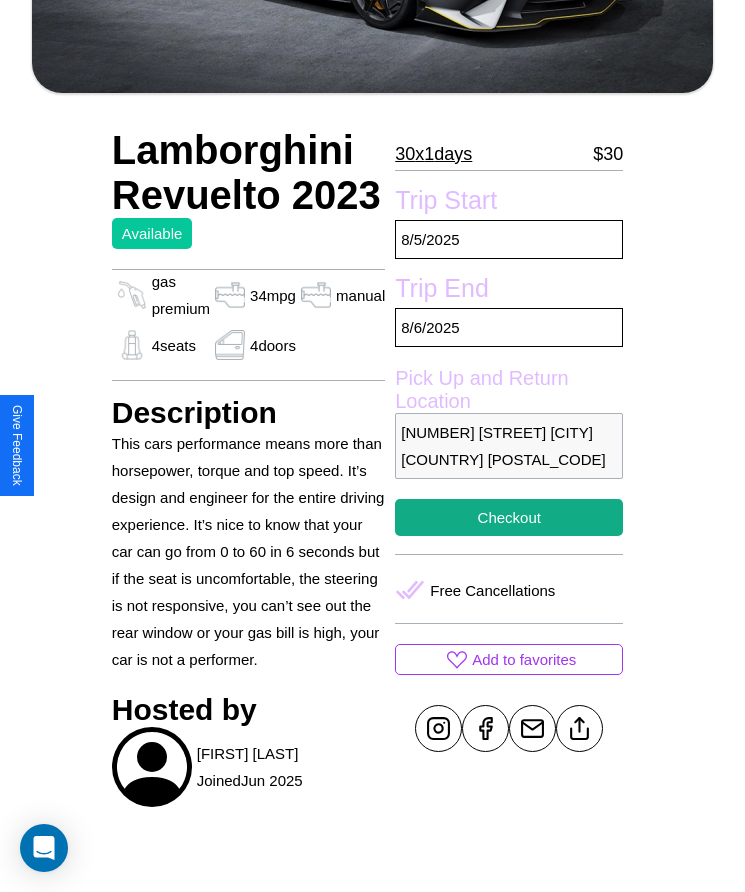click on "[NUMBER] [STREET] [CITY] [COUNTRY] [POSTAL_CODE]" at bounding box center [509, 446] 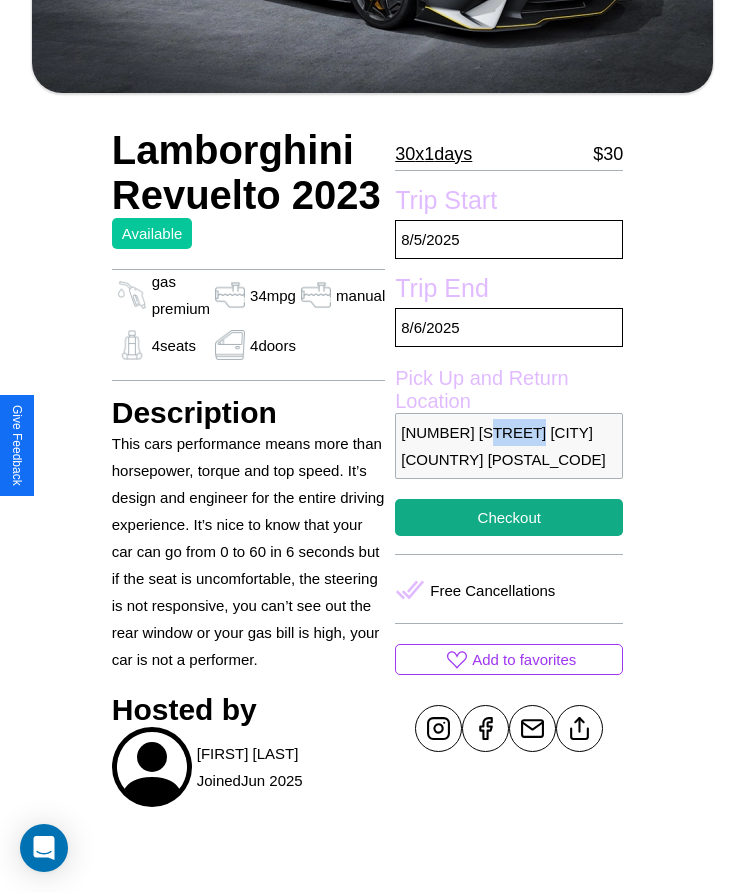 click on "[NUMBER] [STREET] [CITY] [COUNTRY] [POSTAL_CODE]" at bounding box center [509, 446] 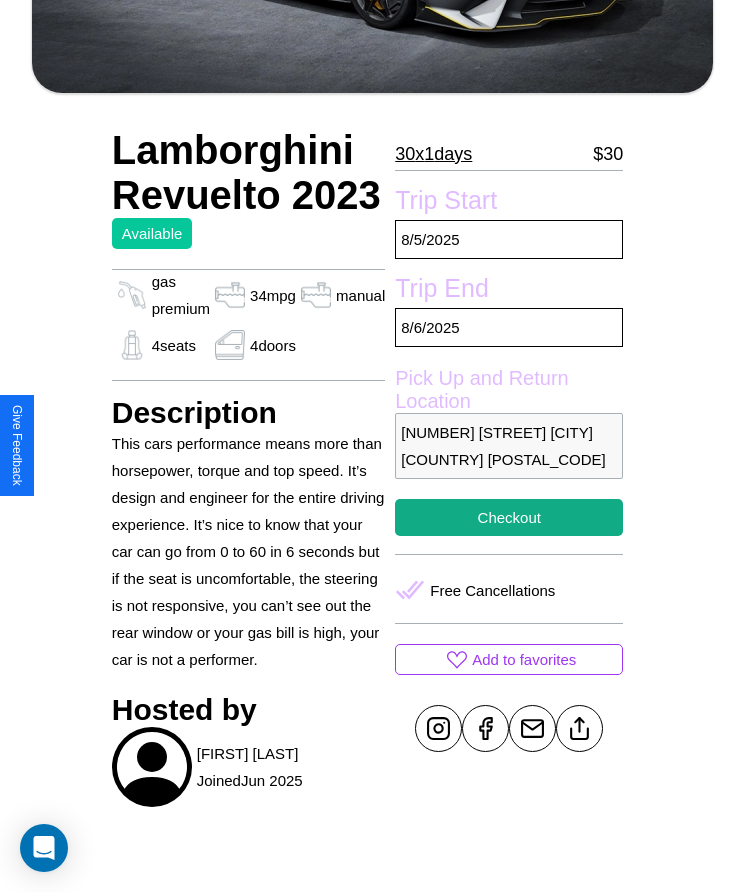 click on "[NUMBER] [STREET] [CITY] [COUNTRY] [POSTAL_CODE]" at bounding box center (509, 446) 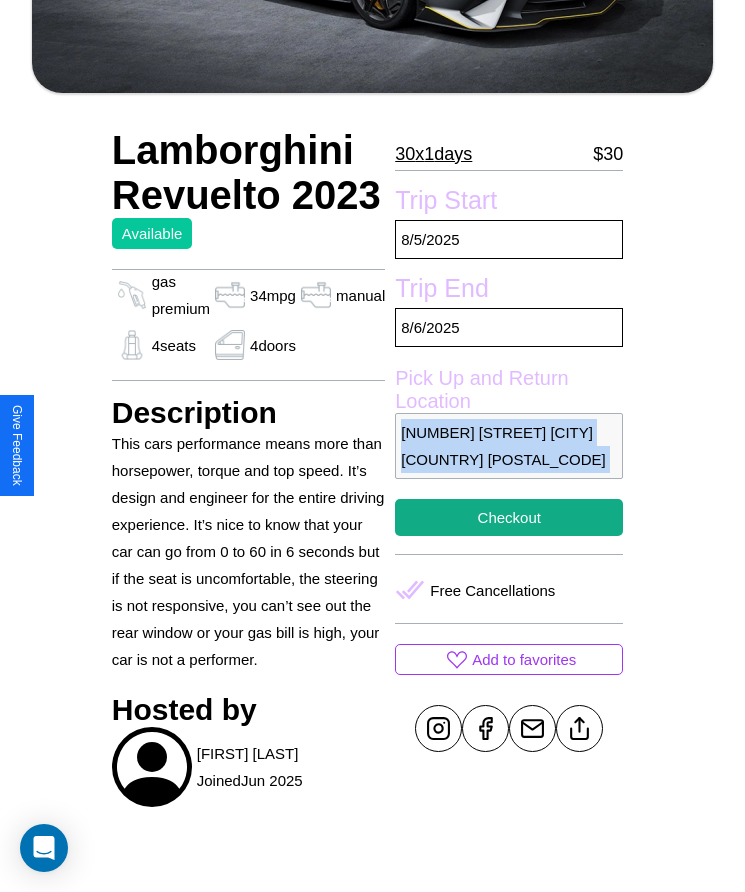 click on "[NUMBER] [STREET] [CITY] [COUNTRY] [POSTAL_CODE]" at bounding box center (509, 446) 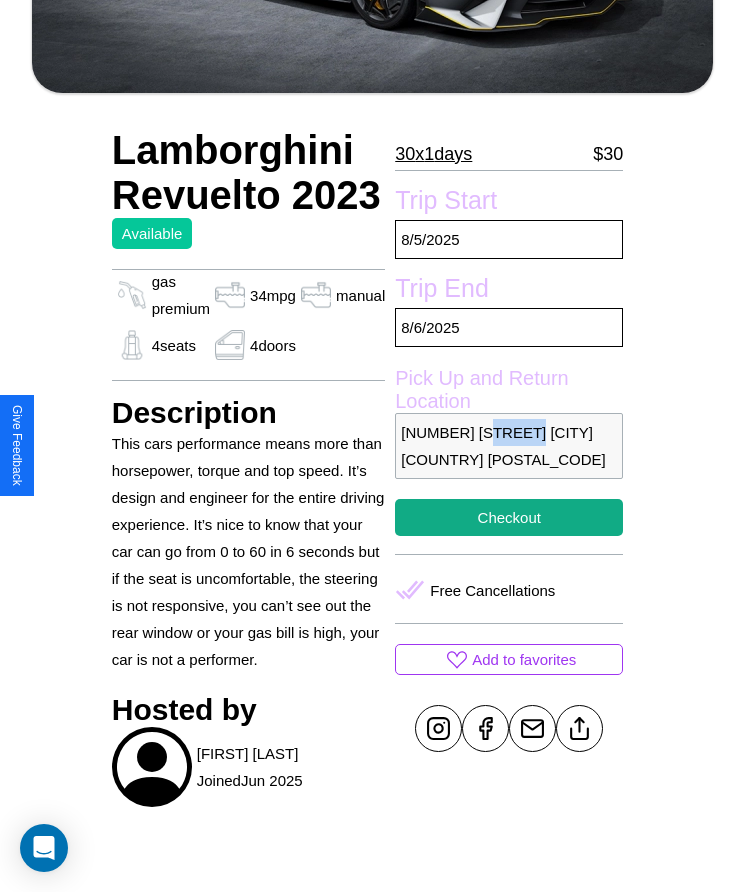 click on "[NUMBER] [STREET] [CITY] [COUNTRY] [POSTAL_CODE]" at bounding box center [509, 446] 